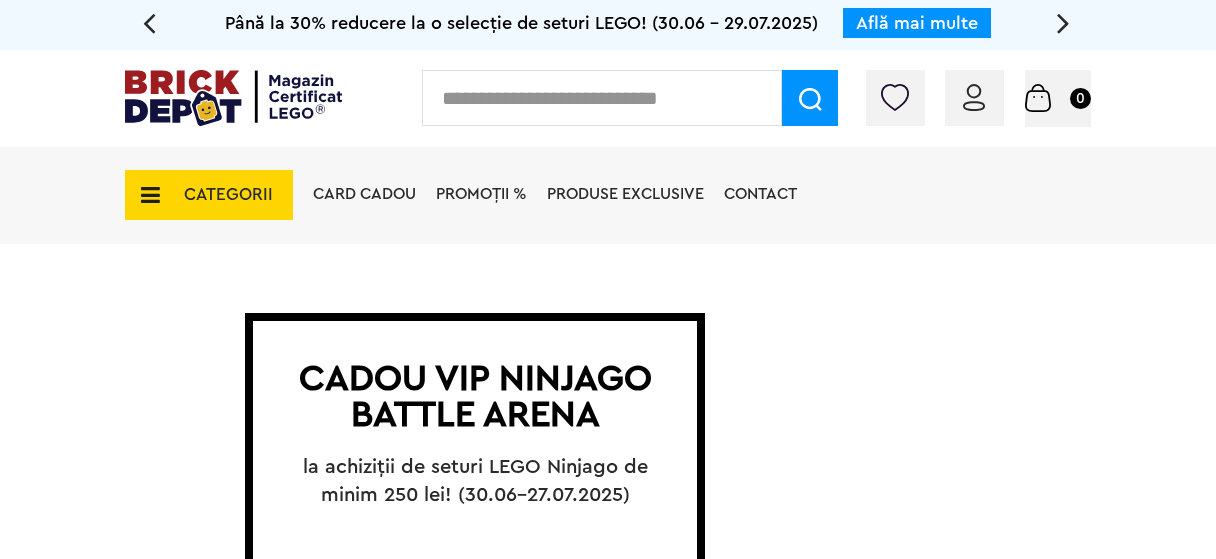 scroll, scrollTop: 186, scrollLeft: 0, axis: vertical 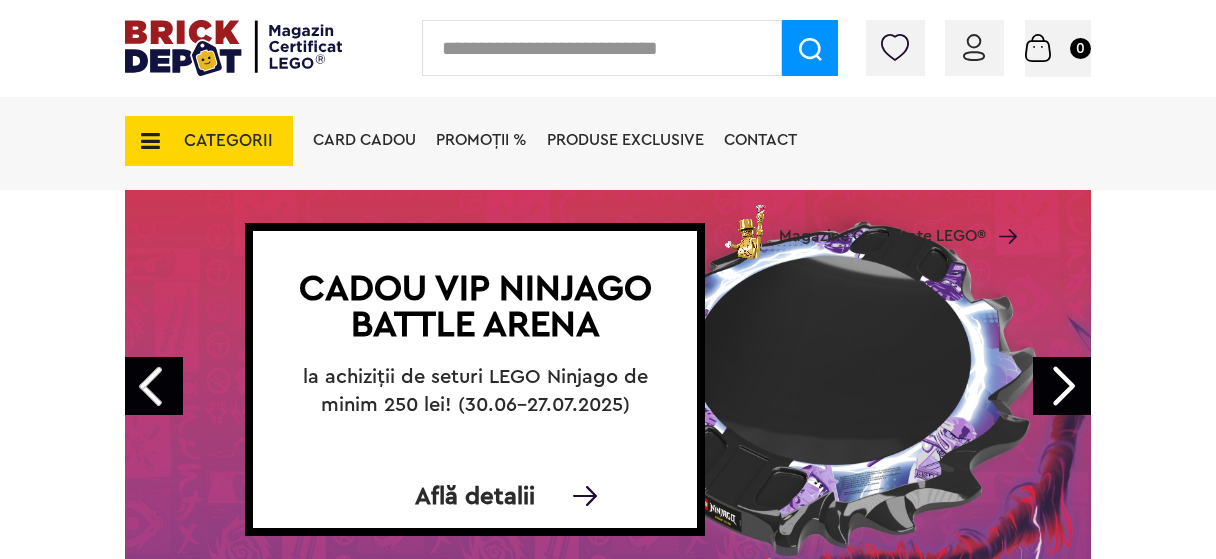click on "Cadou VIP Ninjago Battle arena" at bounding box center (475, 307) 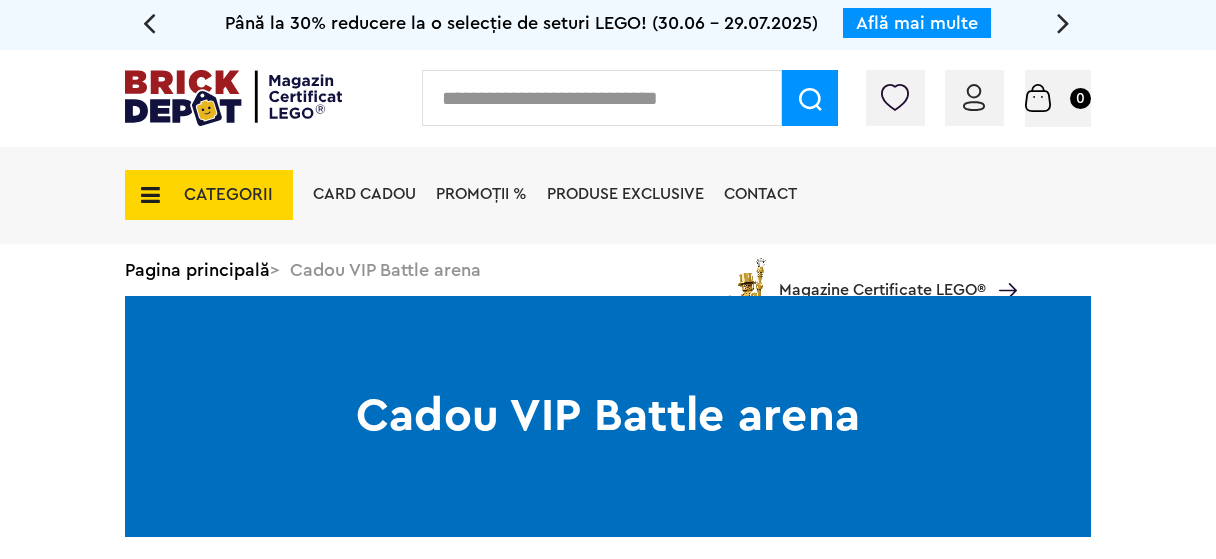 scroll, scrollTop: 0, scrollLeft: 0, axis: both 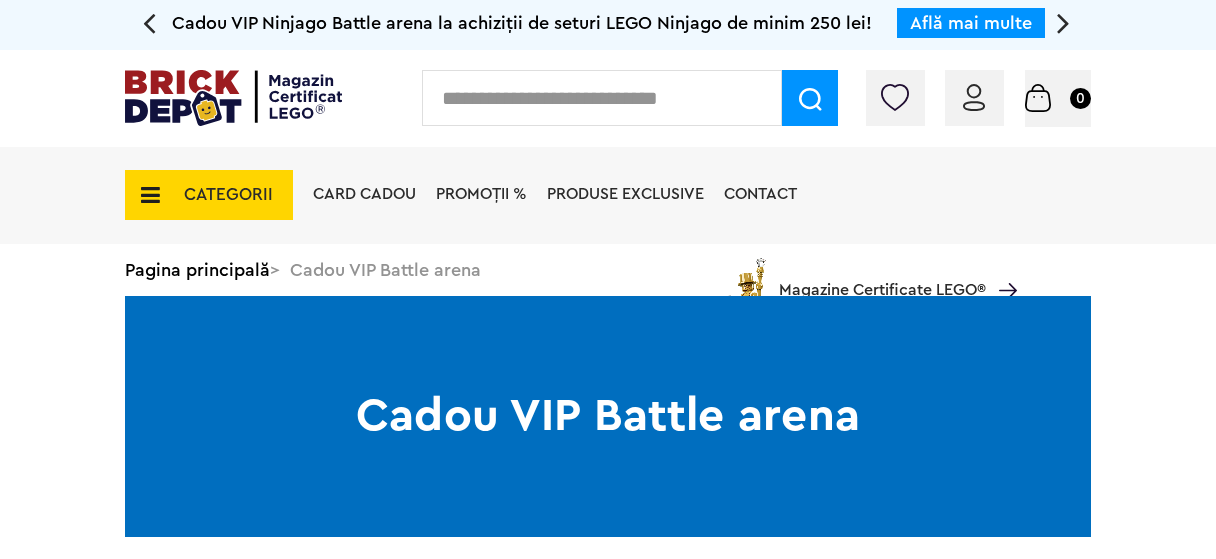 click at bounding box center [602, 98] 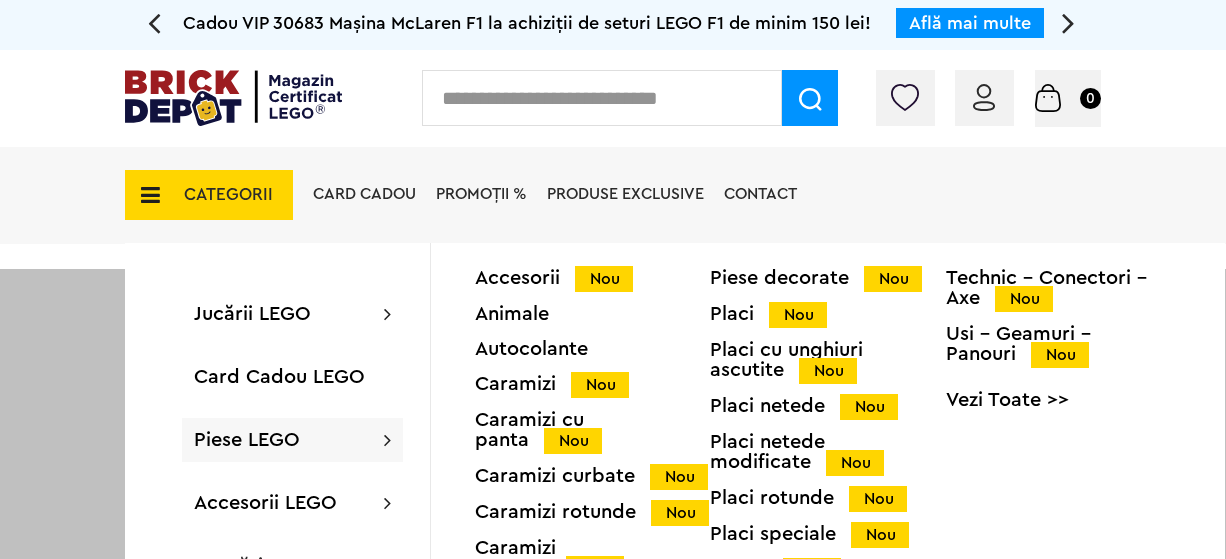 click on "Placi speciale Nou" at bounding box center (827, 534) 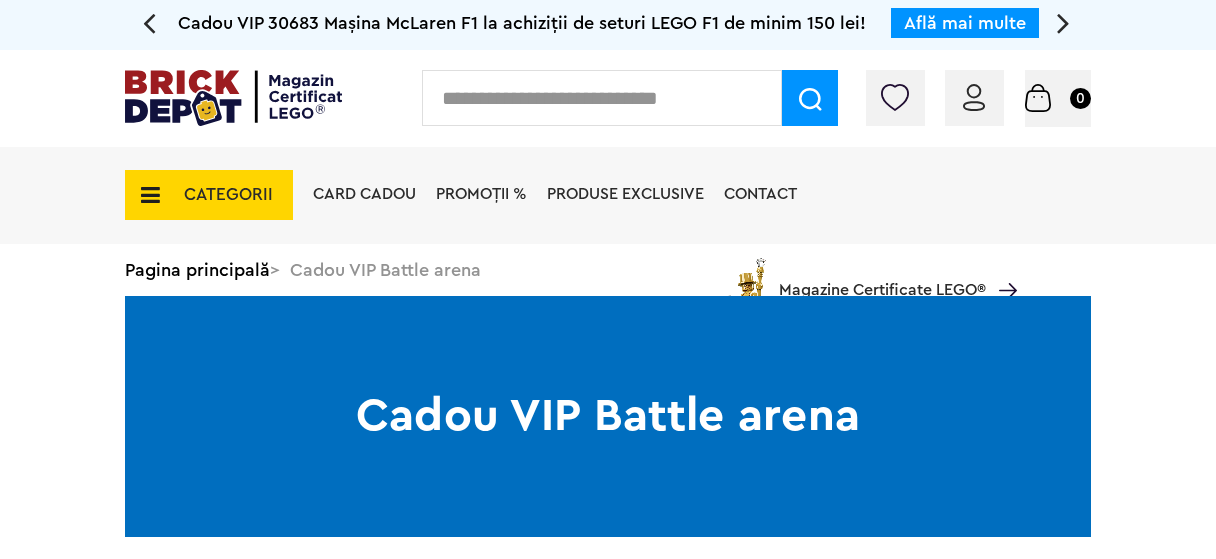 scroll, scrollTop: 433, scrollLeft: 0, axis: vertical 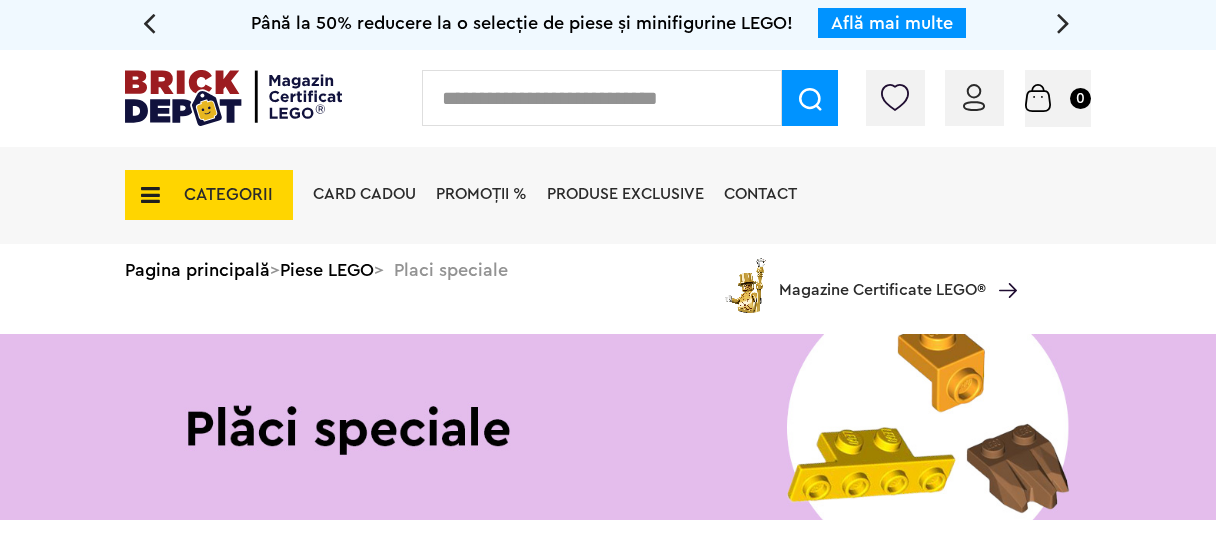 click on "Conectare
Coș   0" at bounding box center (608, 98) 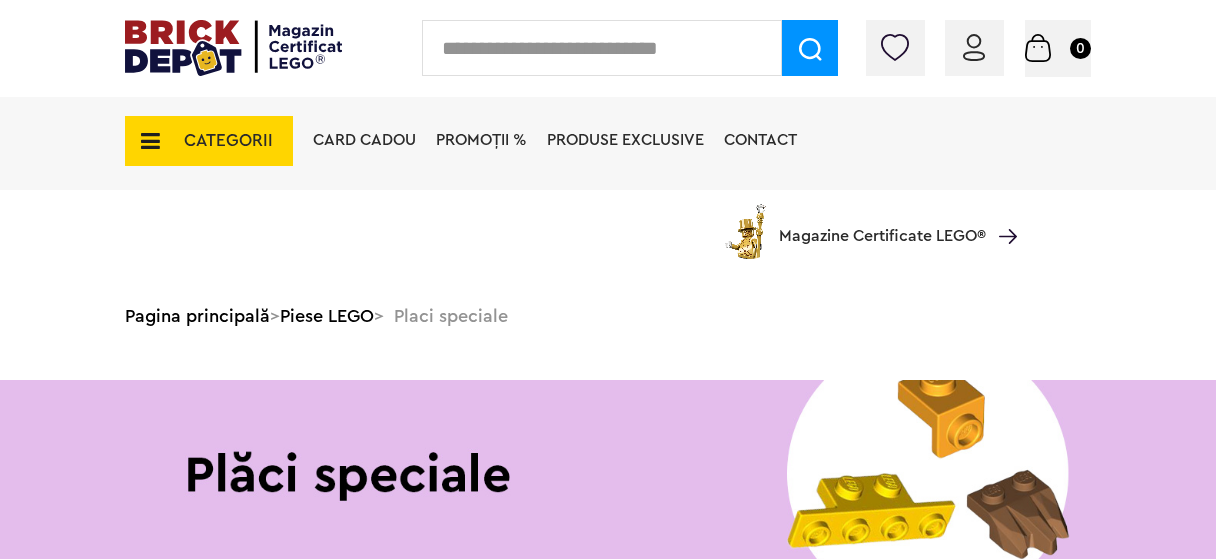 scroll, scrollTop: 433, scrollLeft: 0, axis: vertical 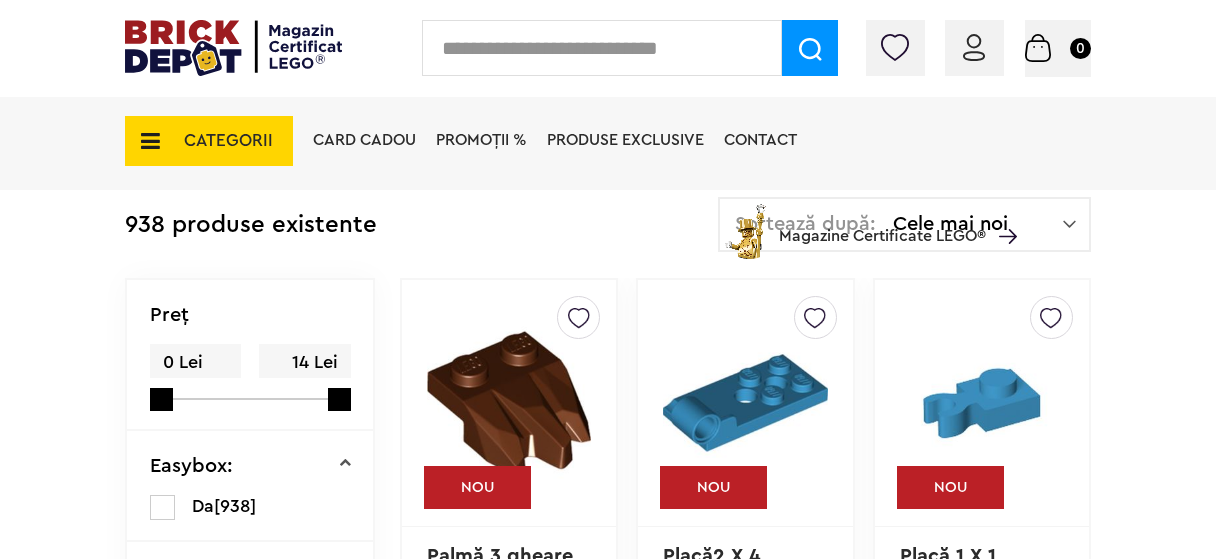 drag, startPoint x: 1225, startPoint y: 47, endPoint x: 1224, endPoint y: 75, distance: 28.01785 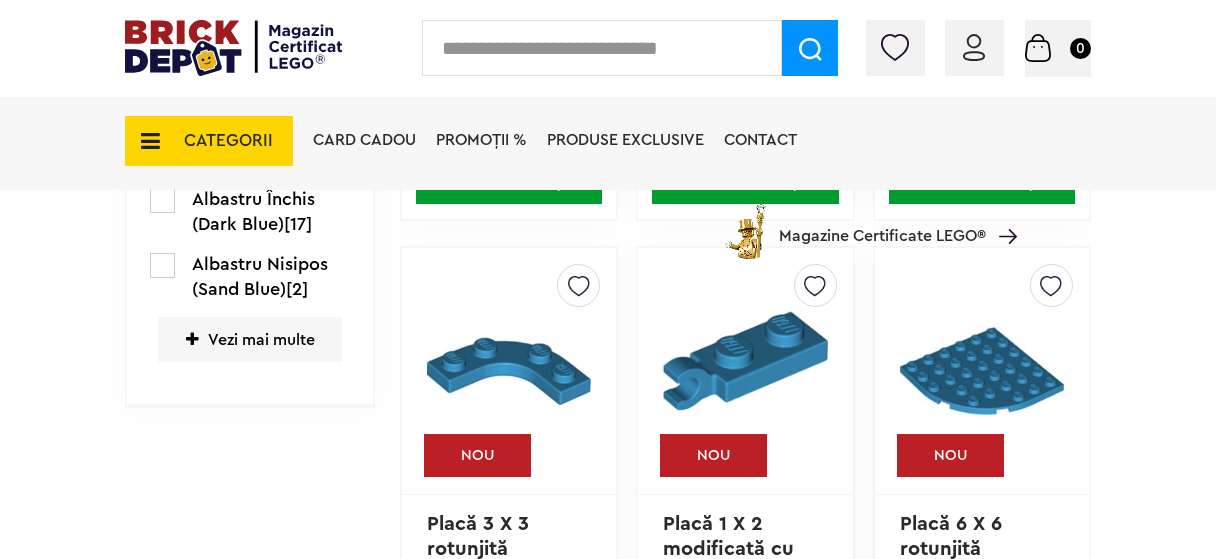 scroll, scrollTop: 1131, scrollLeft: 0, axis: vertical 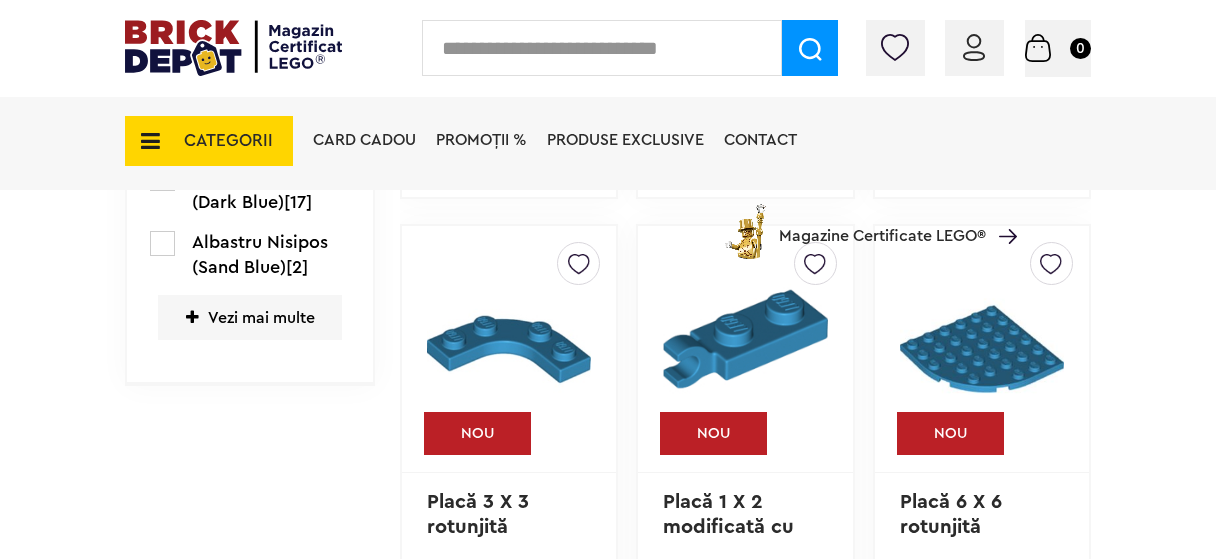 click on "Vezi mai multe" at bounding box center [250, 317] 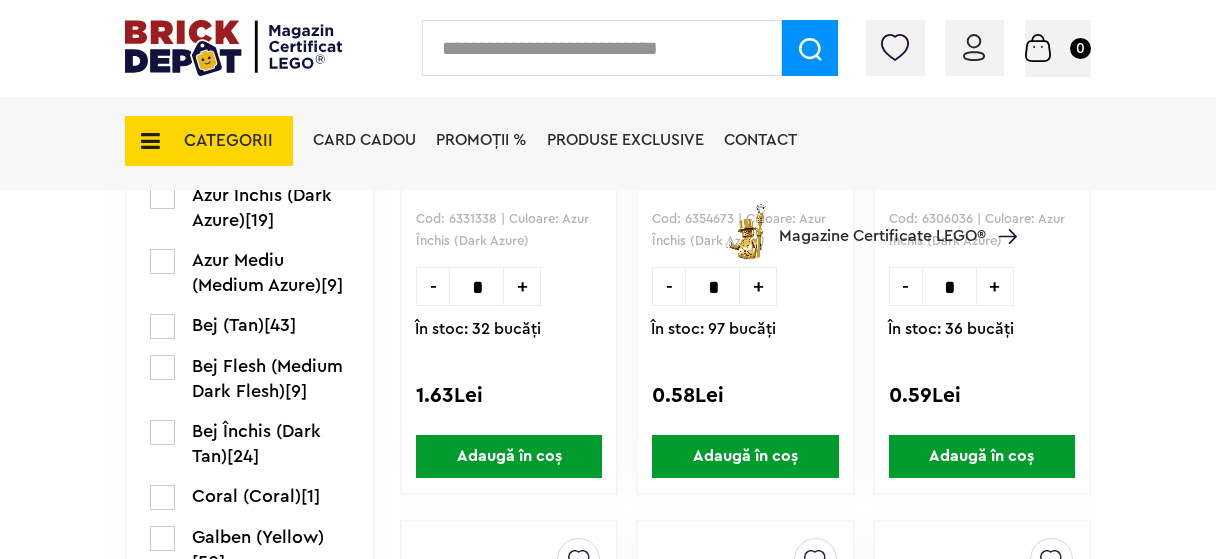 scroll, scrollTop: 1522, scrollLeft: 0, axis: vertical 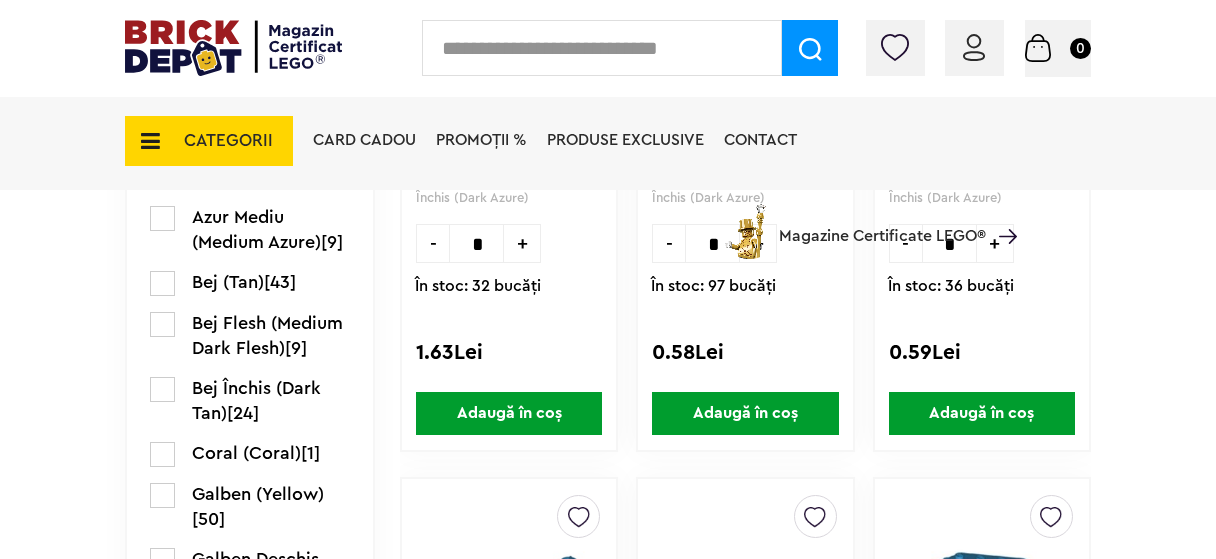 click at bounding box center (162, 218) 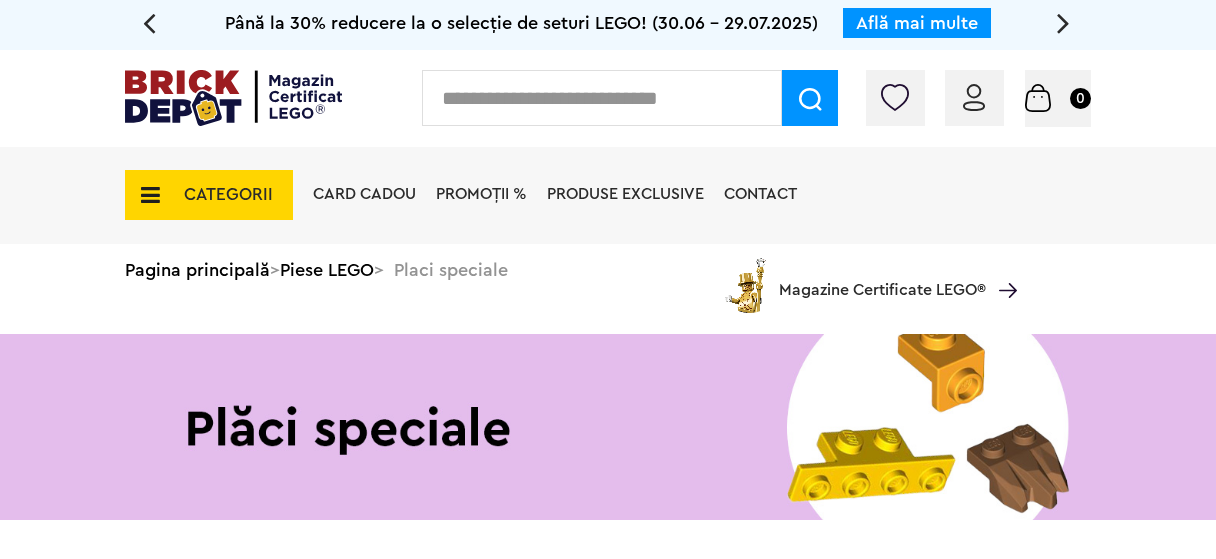 scroll, scrollTop: 0, scrollLeft: 0, axis: both 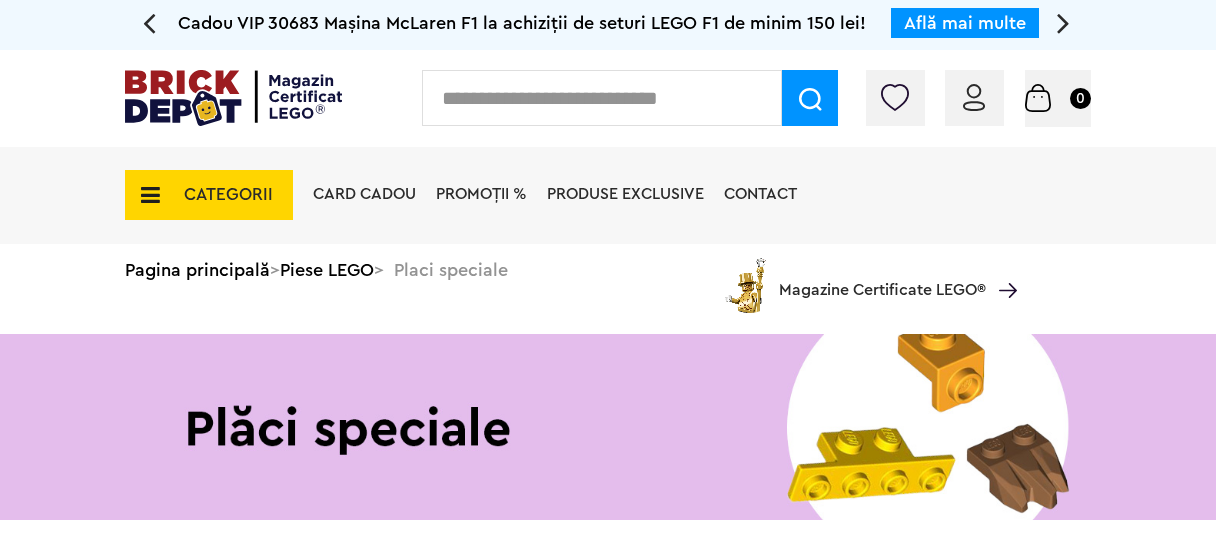 click on "Card Cadou    PROMOȚII %    Produse exclusive    Contact    Magazine Certificate LEGO®" at bounding box center [660, 230] 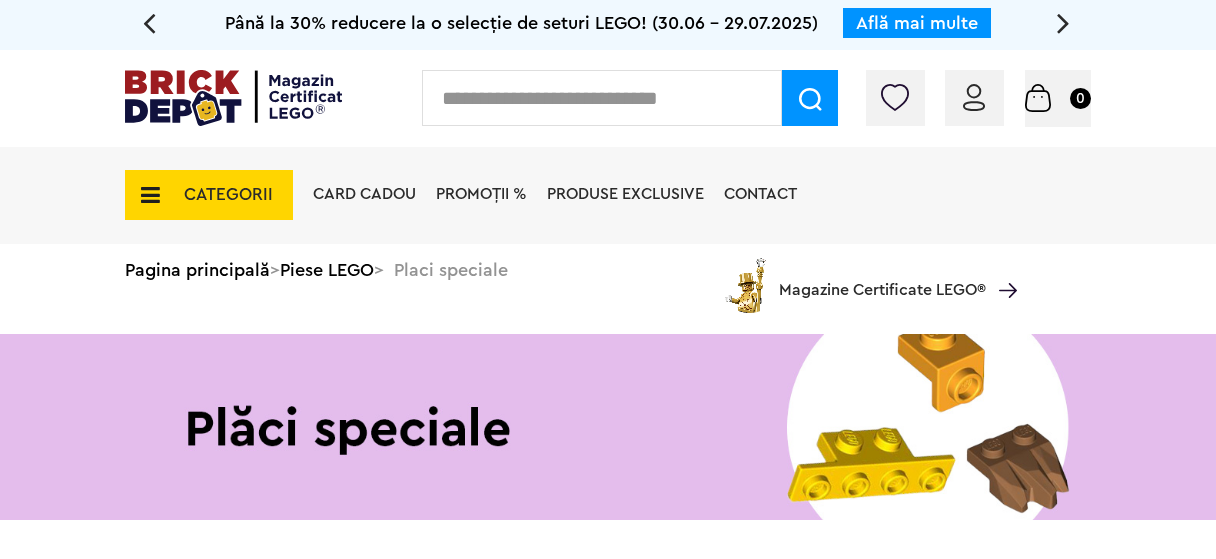 scroll, scrollTop: 0, scrollLeft: 0, axis: both 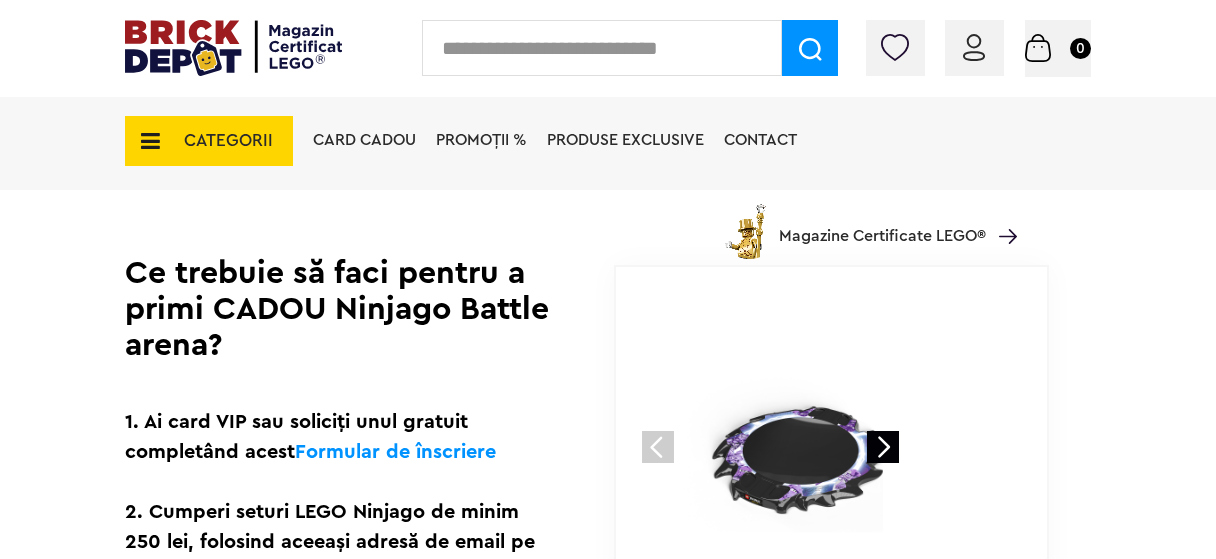 click at bounding box center (144, 141) 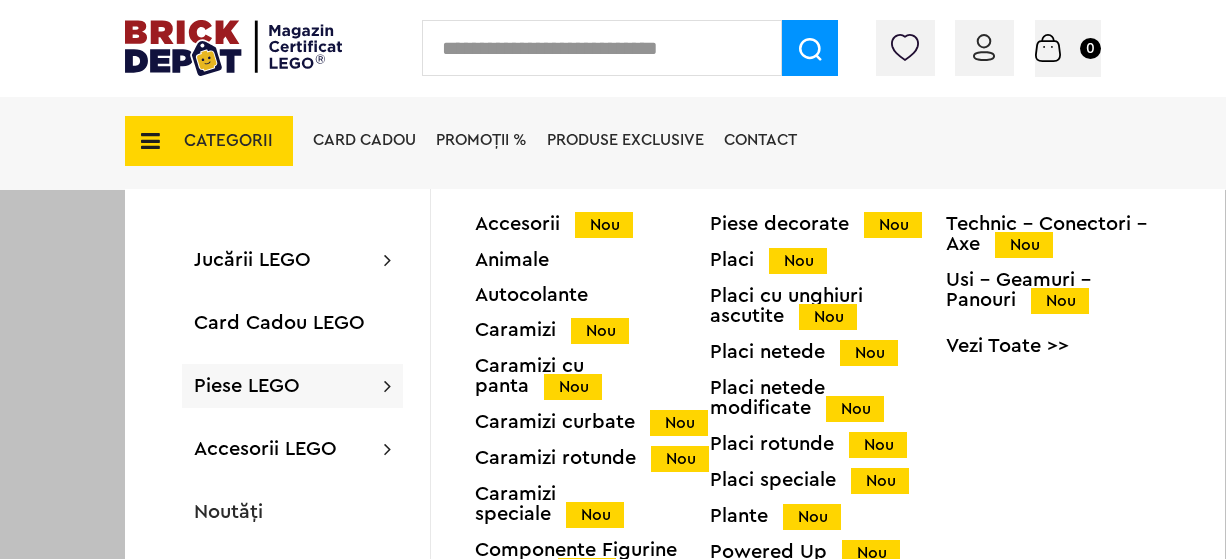 click on "Piese LEGO
Accesorii Nou Animale Autocolante Caramizi Nou Caramizi cu panta Nou Caramizi curbate Nou Caramizi rotunde Nou Caramizi speciale Nou Componente Figurine actiune Nou Minifigurine Minifigurine - Accesorii Minifigurine - Parti componente Piese decorate Nou Placi Nou Placi cu unghiuri ascutite Nou Placi netede Nou Placi netede modificate Nou Placi rotunde Nou Placi speciale Nou Plante Nou Powered Up Nou Roti si mijloace de transport Nou Technic Nou Technic - Caramizi Nou Technic - Conectori - Axe Nou Usi - Geamuri - Panouri Nou Vezi Toate >>" at bounding box center [292, 386] 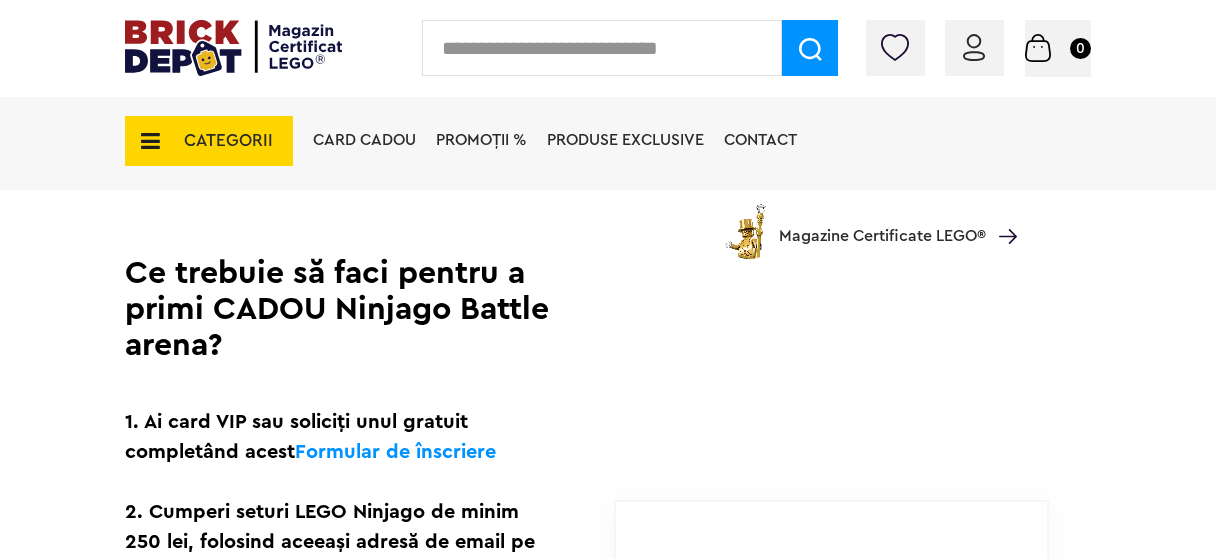 scroll, scrollTop: 866, scrollLeft: 0, axis: vertical 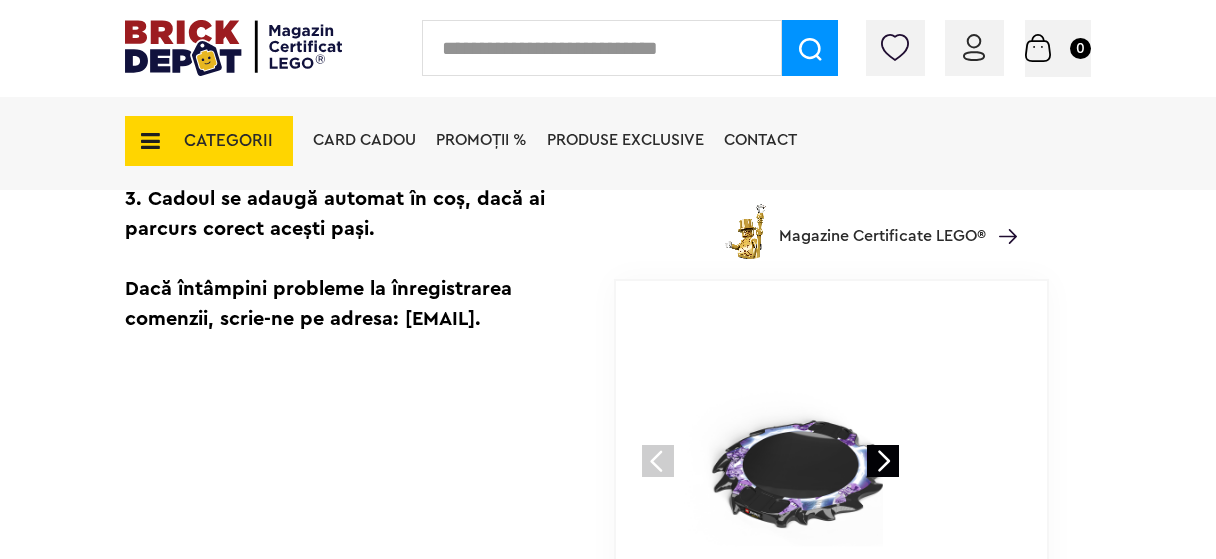 click at bounding box center [144, 141] 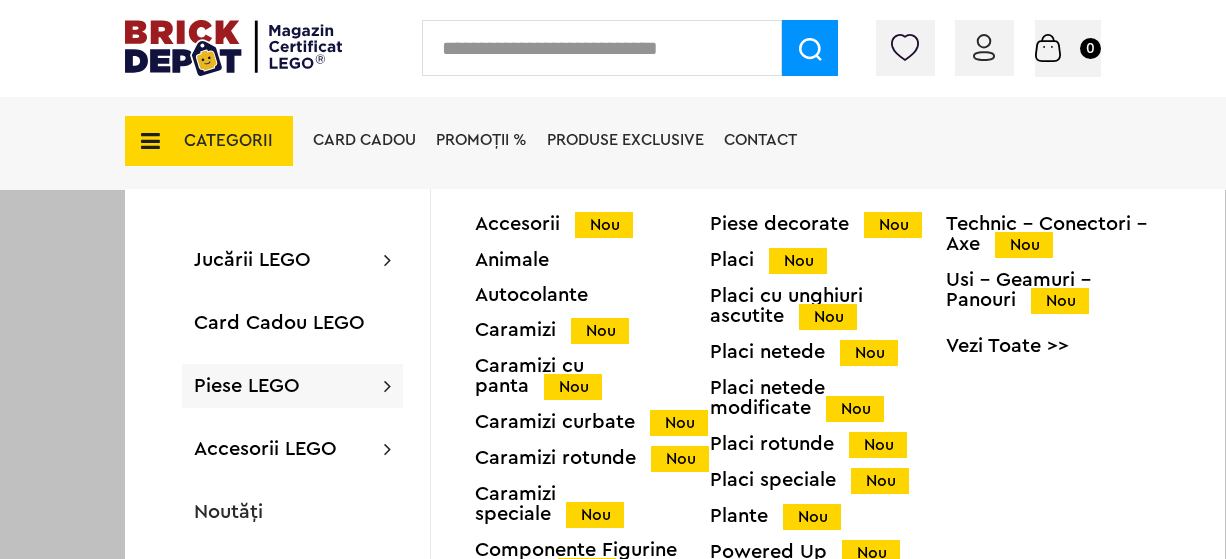 click on "Placi Nou" at bounding box center (827, 260) 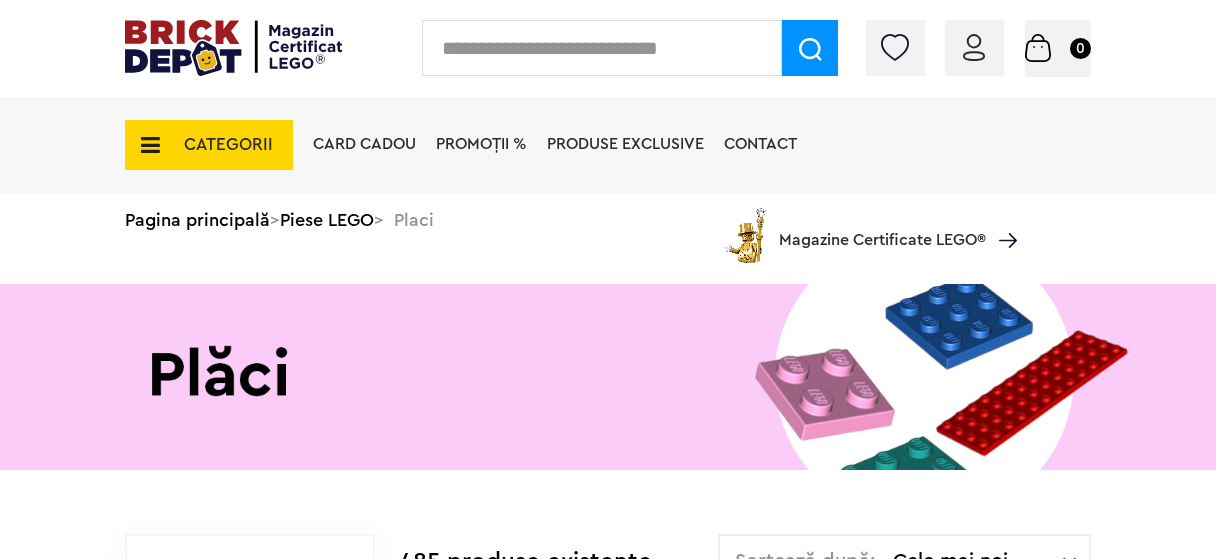 scroll, scrollTop: 0, scrollLeft: 0, axis: both 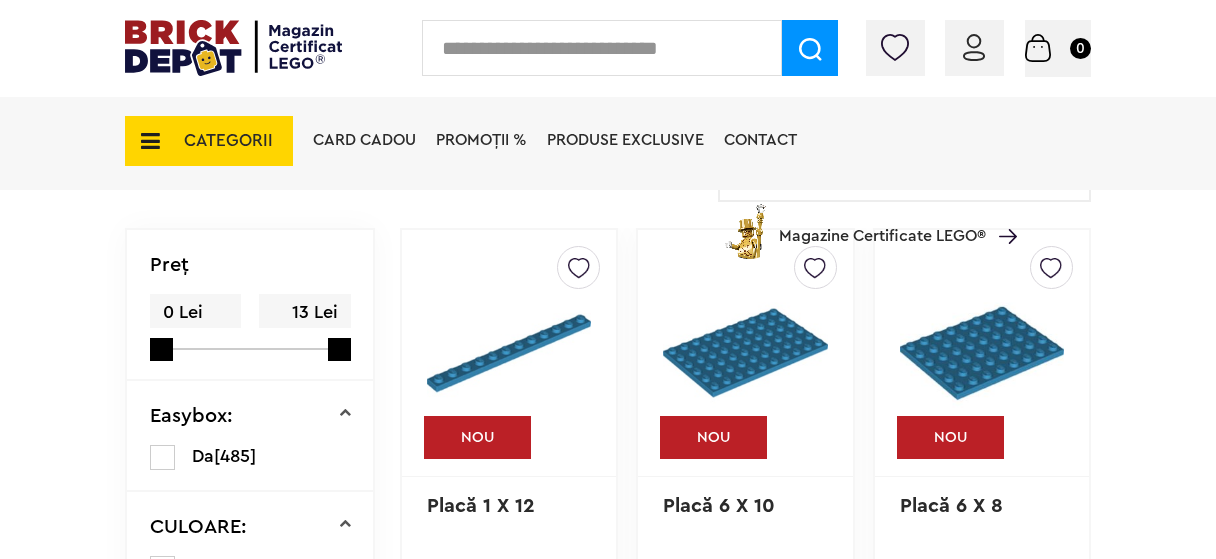 click at bounding box center (144, 141) 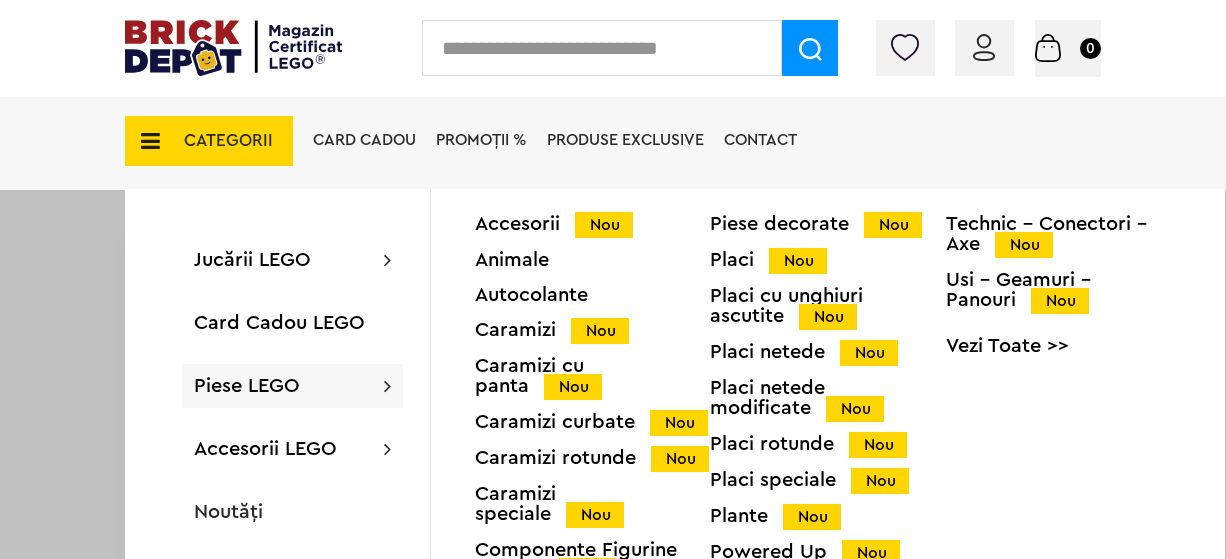 click on "Placi netede Nou" at bounding box center (827, 352) 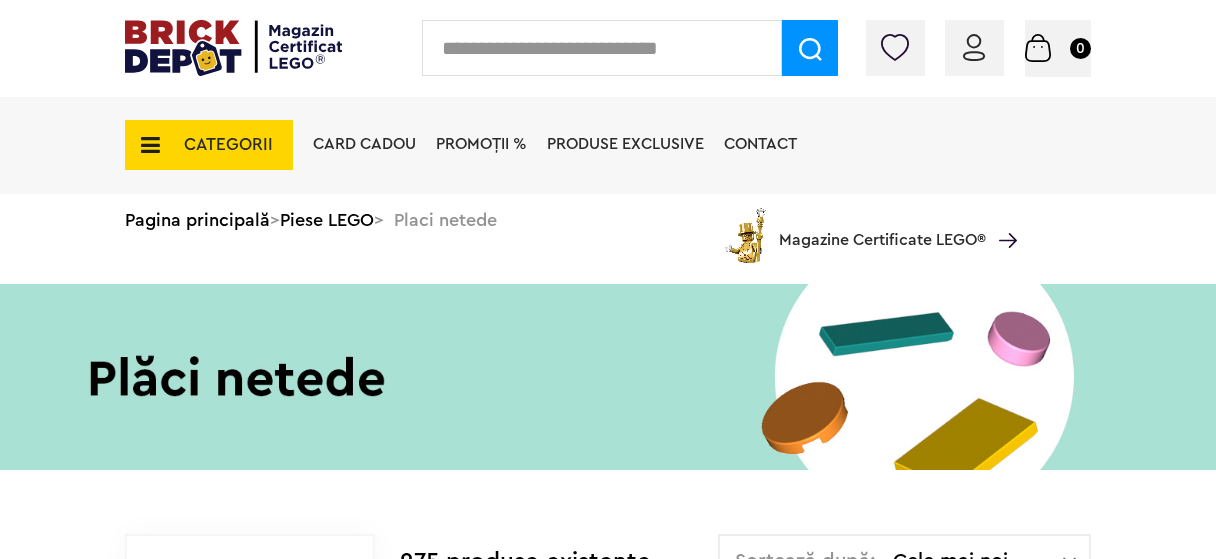 scroll, scrollTop: 0, scrollLeft: 0, axis: both 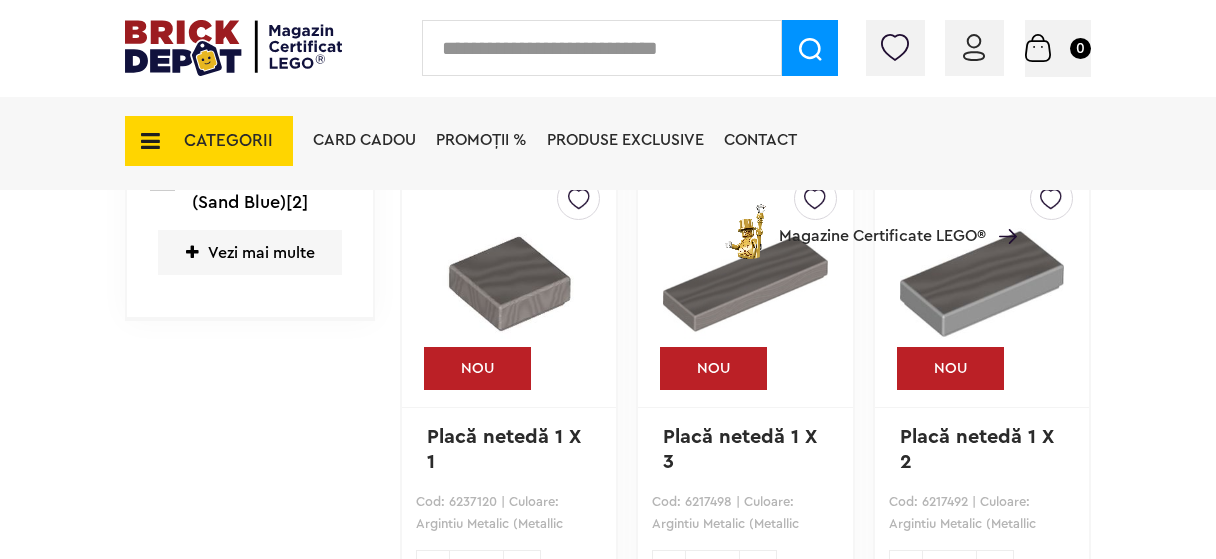 click on "CATEGORII
Jucării LEGO
Card Cadou LEGO Animal Crossing Architecture Art Nou Bluey Nou Brickheadz City Nou Classic Colecția Botanică Nou Creator DC Super Heroes Disney Nou DOTS DREAMZzz Nou DUPLO Nou Education Festivaluri Tradiţionale Chinezesti Fortnite Nou Friends Nou Gabby s Dollhouse Harry Potter Nou Icons (Creator Expert) Nou Ideas Nou Indiana Jones Jurassic World Nou Marvel Super Heroes Nou Minecraft Nou Minifigurine Minions Monkie Kid NIKE Nou Ninjago Nou One Piece Sonic the Hedgehog Speed Champions Nou Star Wars Nou Super Mario Nou Technic Nou The Legend of Zelda Wednesday Wicked Vezi Toate >> Card Cadou LEGO
Piese LEGO
Accesorii Nou Animale Autocolante Caramizi Nou Caramizi cu panta Nou Caramizi curbate Nou Caramizi rotunde Nou Caramizi speciale Nou Componente Figurine actiune Nou Minifigurine Minifigurine - Accesorii Minifigurine - Parti componente Piese decorate Nou Placi Nou Placi cu unghiuri ascutite Nou Placi netede Nou Placi netede modificate Nou Nou" at bounding box center [608, 176] 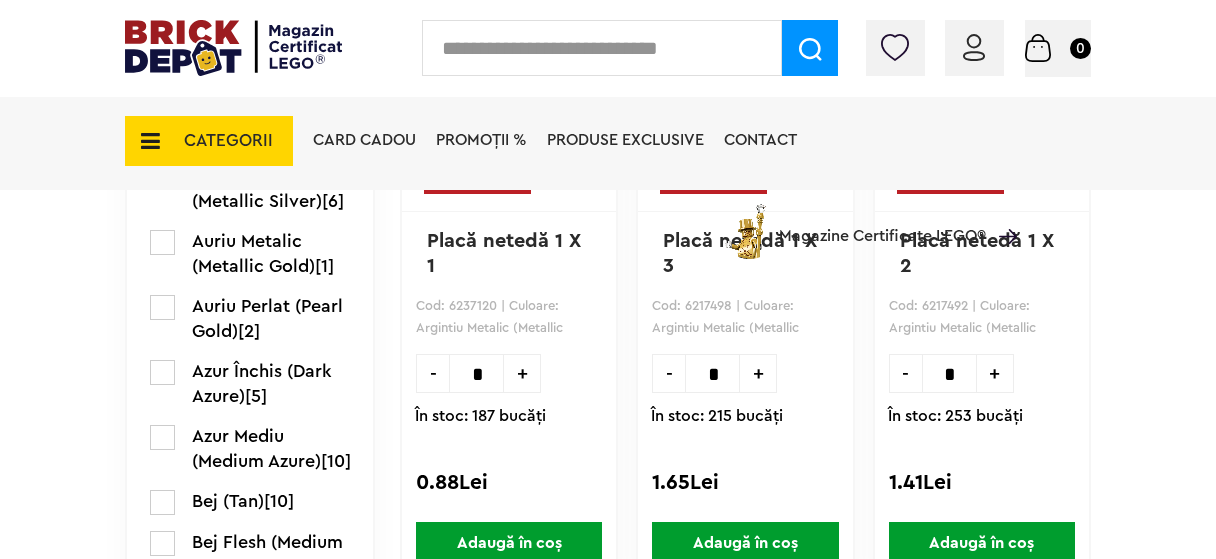 scroll, scrollTop: 1479, scrollLeft: 0, axis: vertical 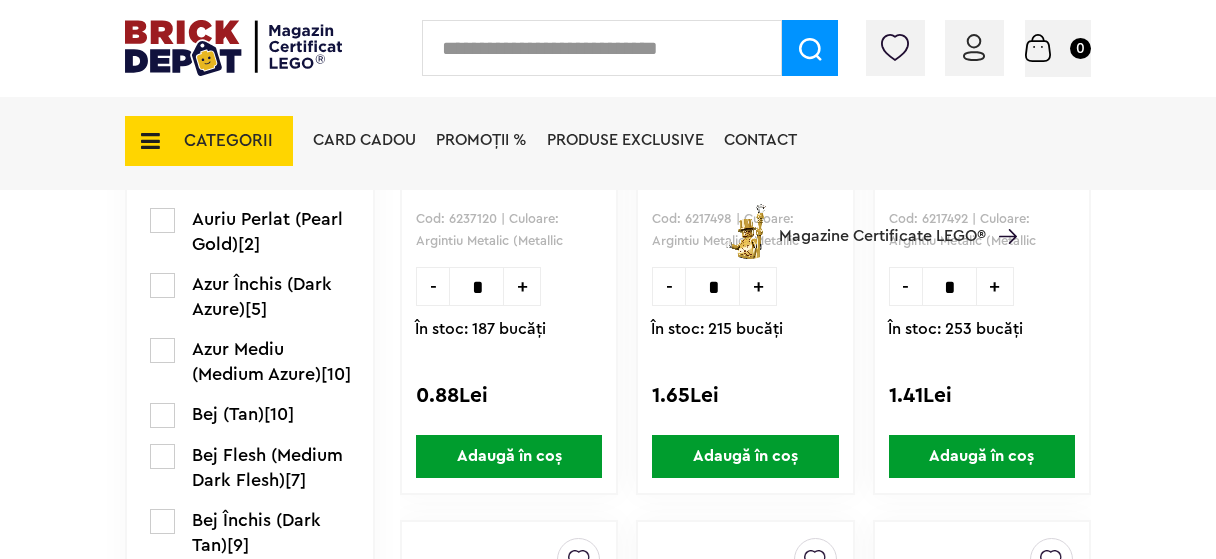 click at bounding box center [162, 350] 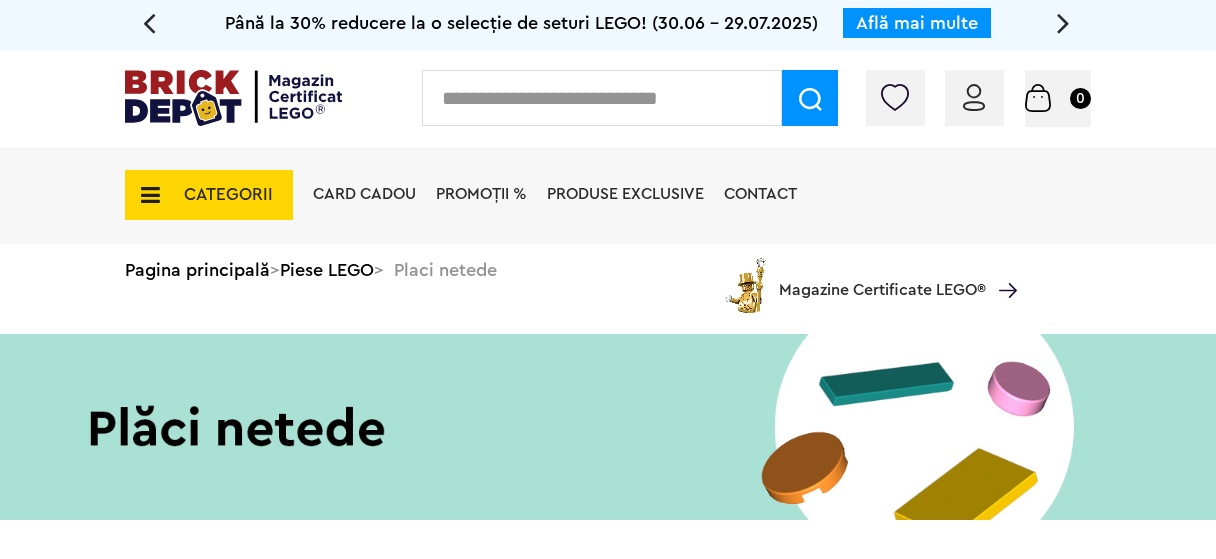 scroll, scrollTop: 0, scrollLeft: 0, axis: both 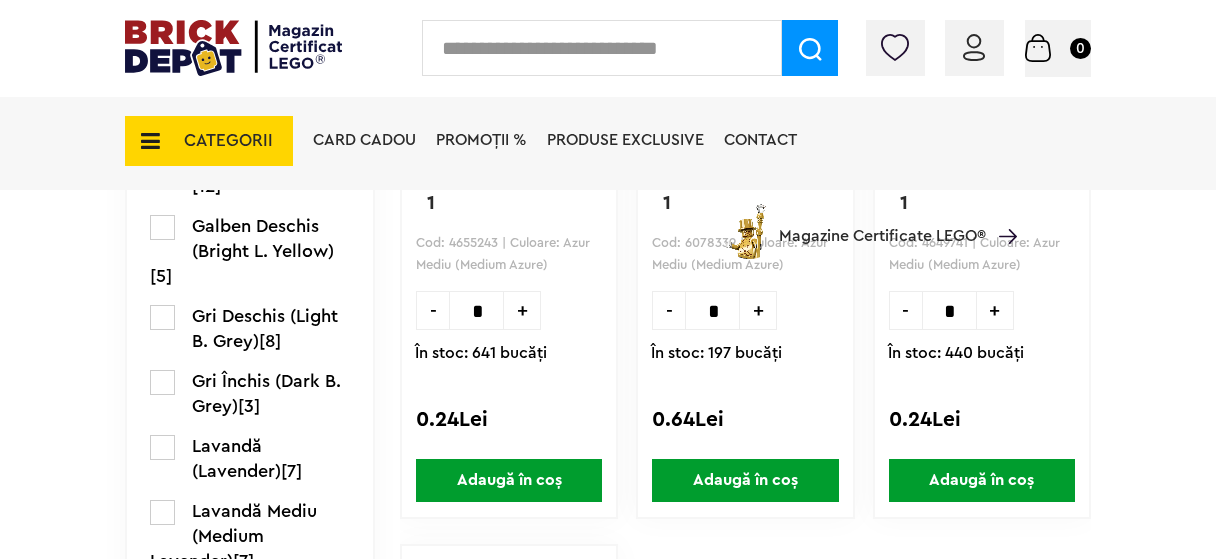click on "Adaugă în coș" at bounding box center (509, 480) 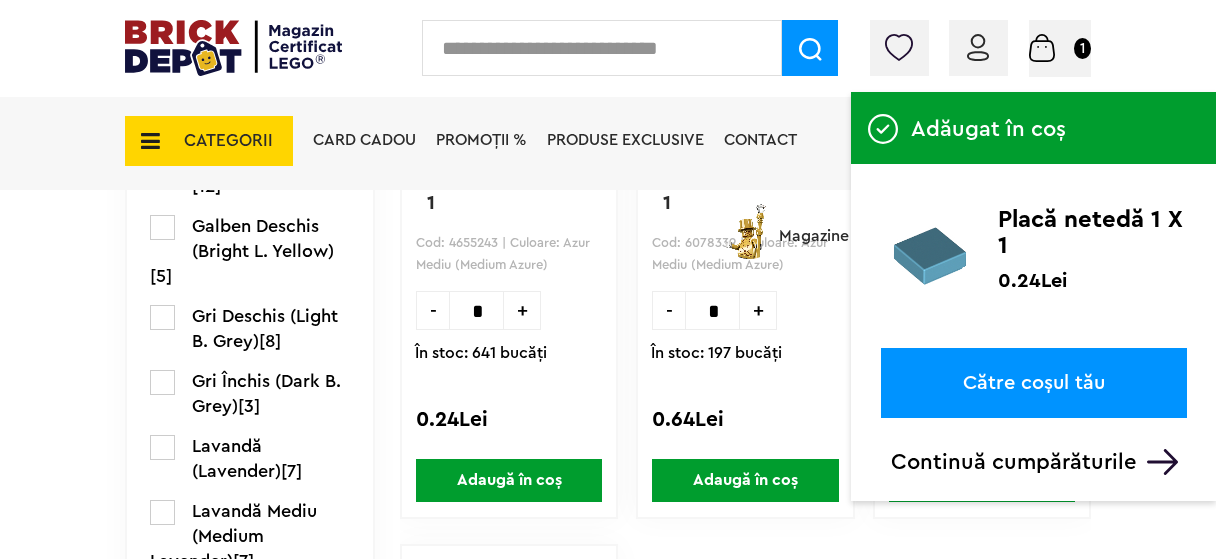 click on "Continuă cumpărăturile" at bounding box center [1039, 462] 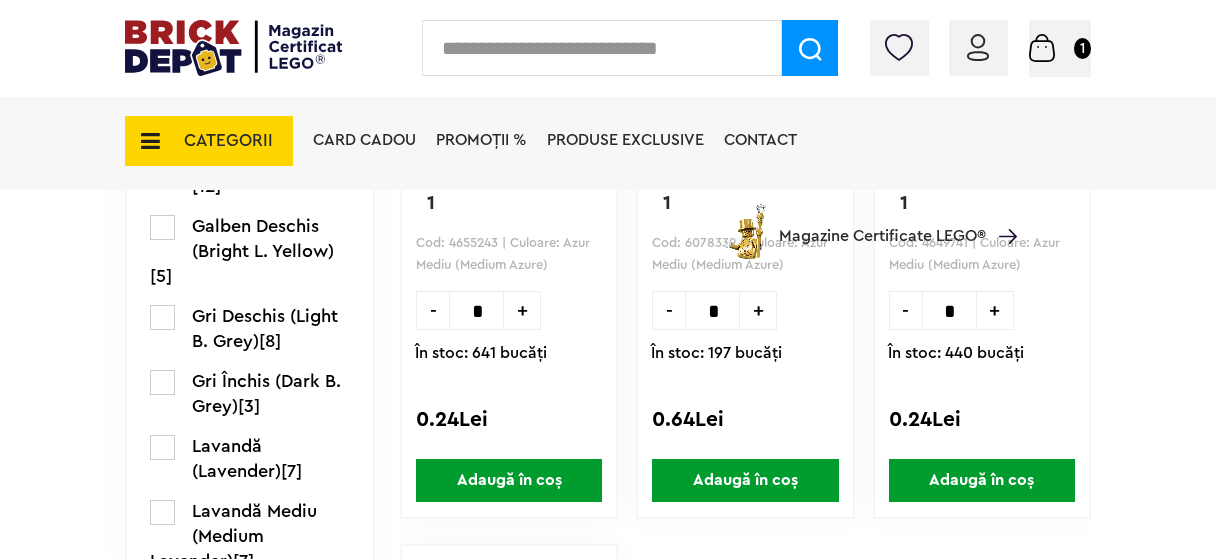 click at bounding box center (978, 47) 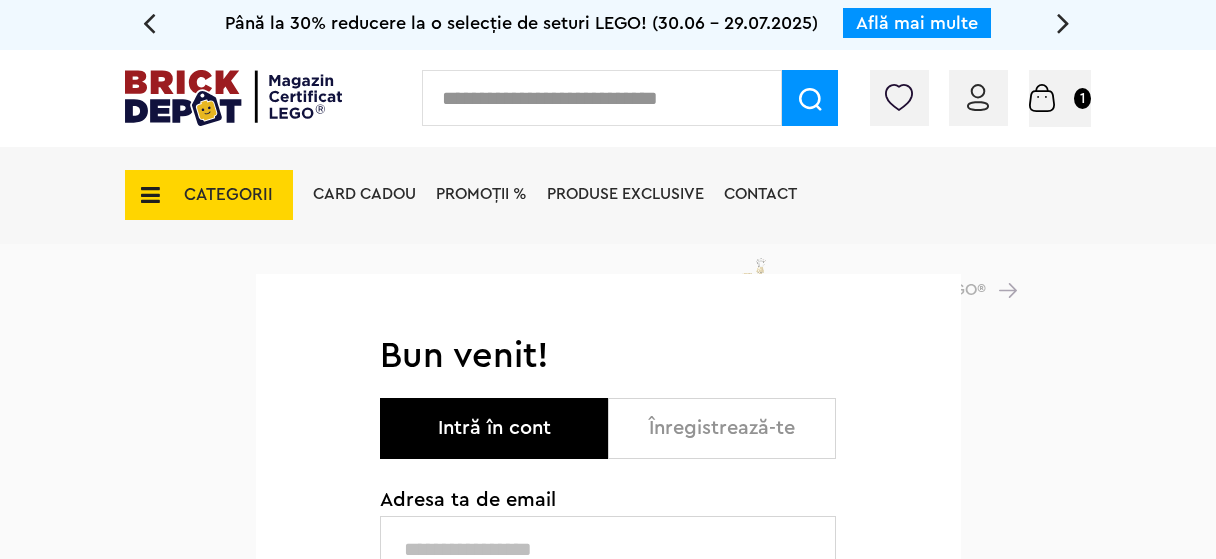 scroll, scrollTop: 0, scrollLeft: 0, axis: both 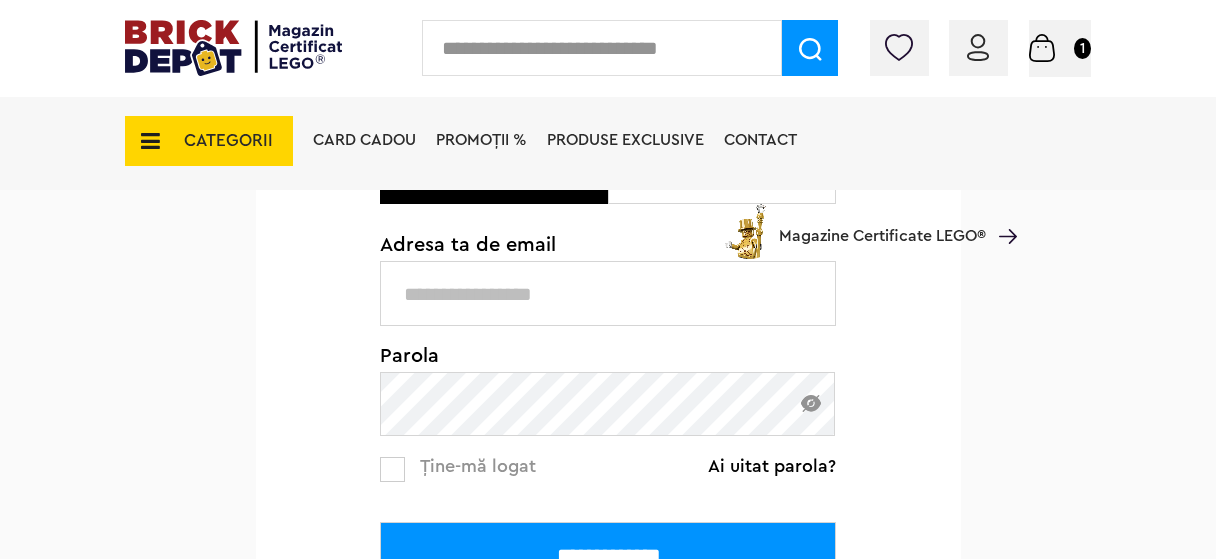 click at bounding box center [608, 293] 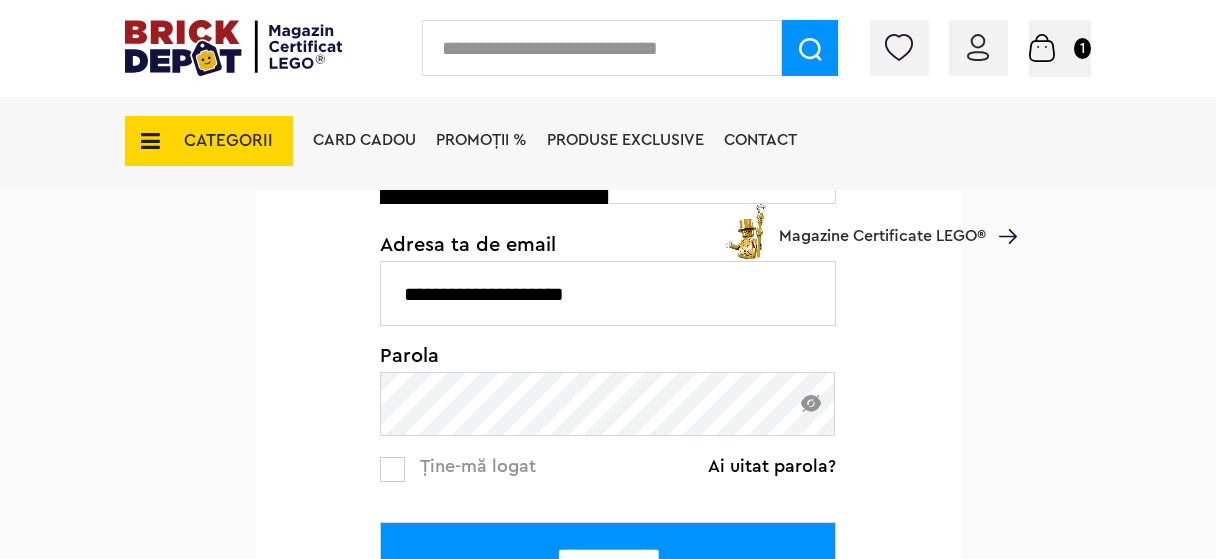 click at bounding box center (811, 403) 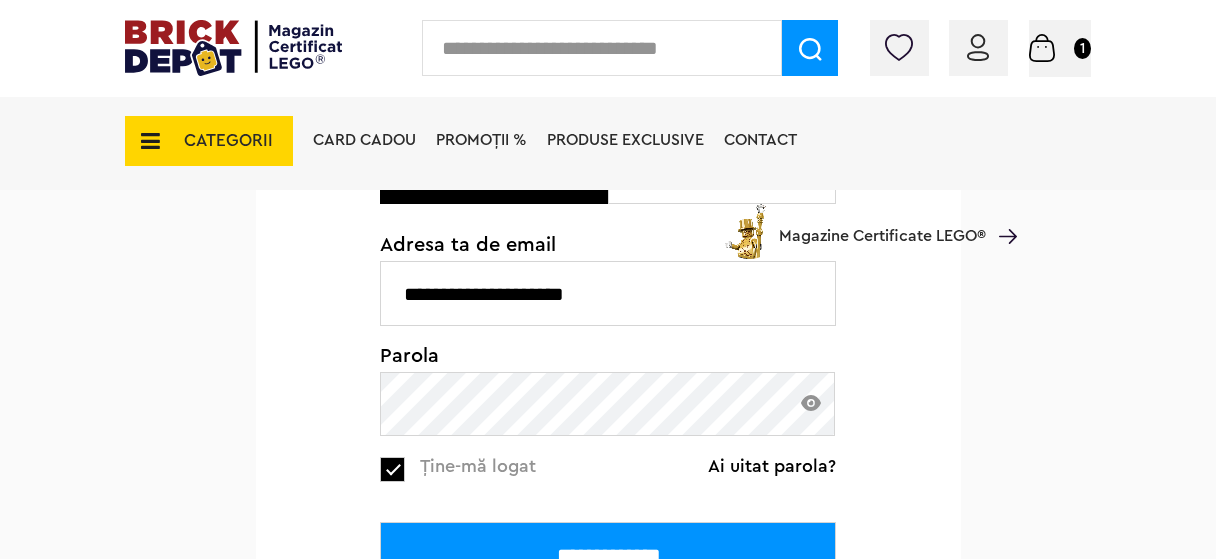 click on "**********" at bounding box center (608, 554) 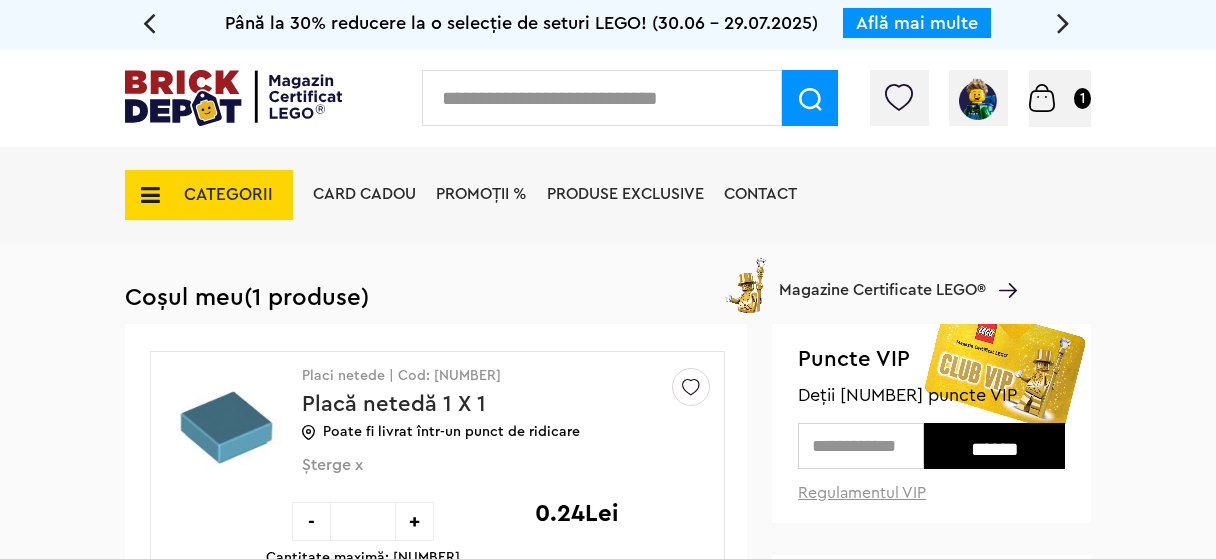 scroll, scrollTop: 0, scrollLeft: 0, axis: both 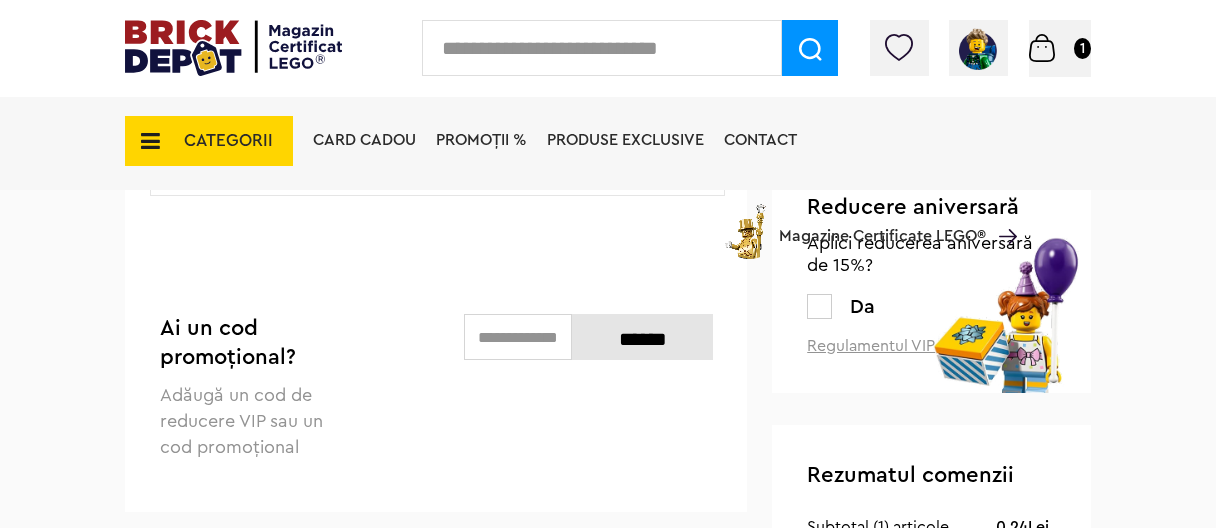 click at bounding box center [233, 48] 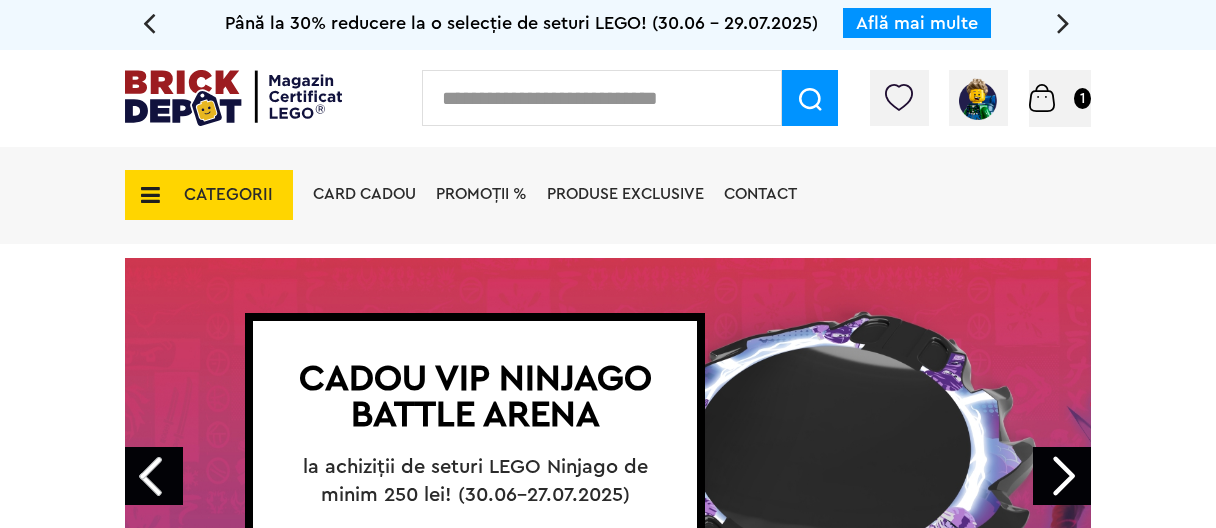 scroll, scrollTop: 0, scrollLeft: 0, axis: both 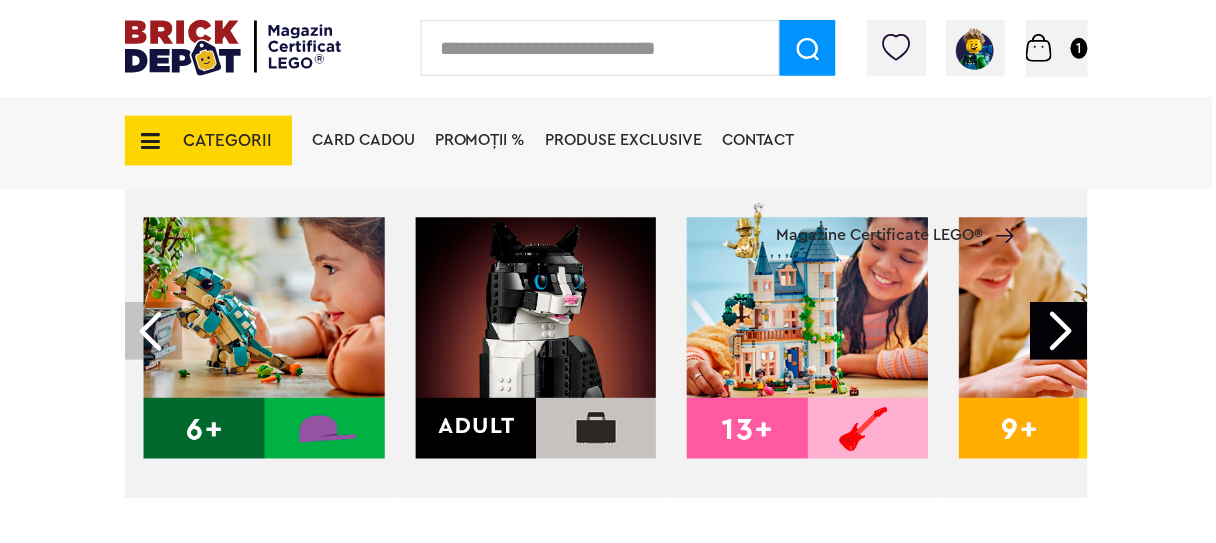 drag, startPoint x: 148, startPoint y: 147, endPoint x: 148, endPoint y: 176, distance: 29 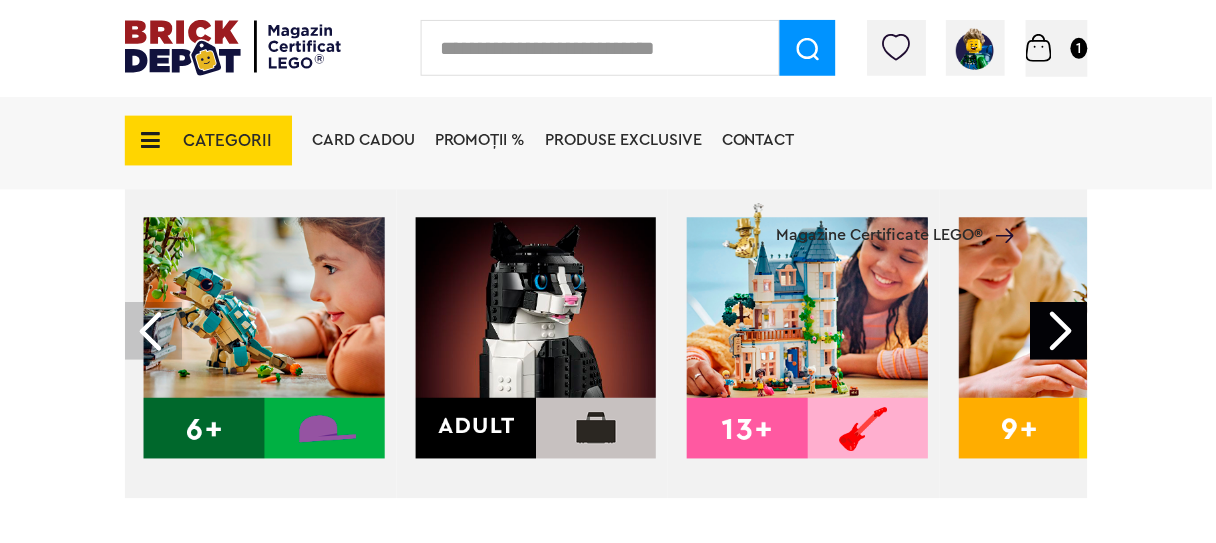 click on "CATEGORII" at bounding box center (209, 141) 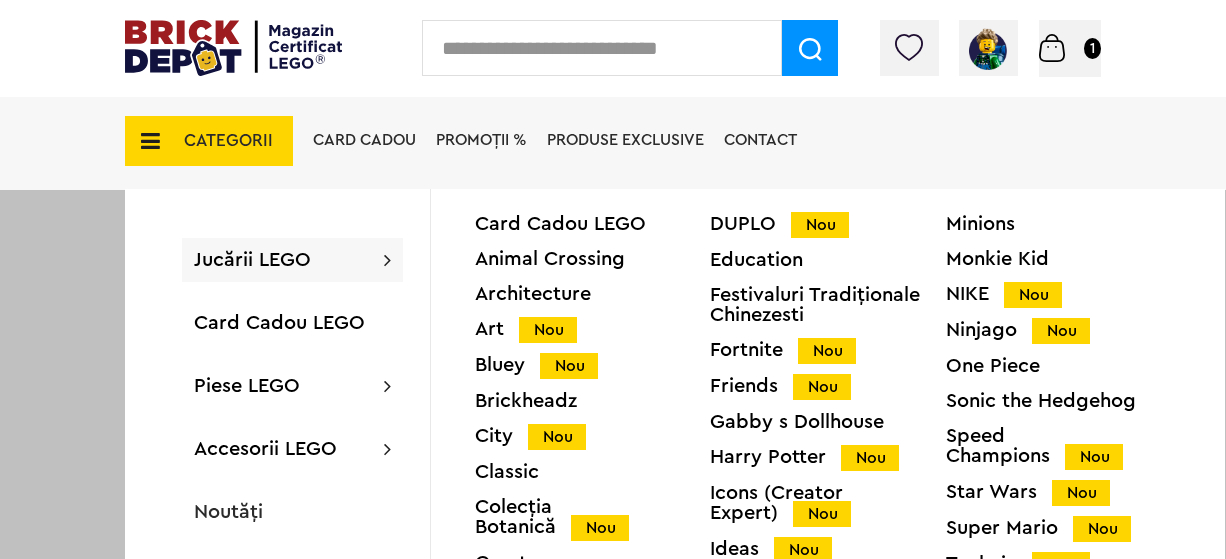 click on "Ninjago Nou" at bounding box center (1063, 330) 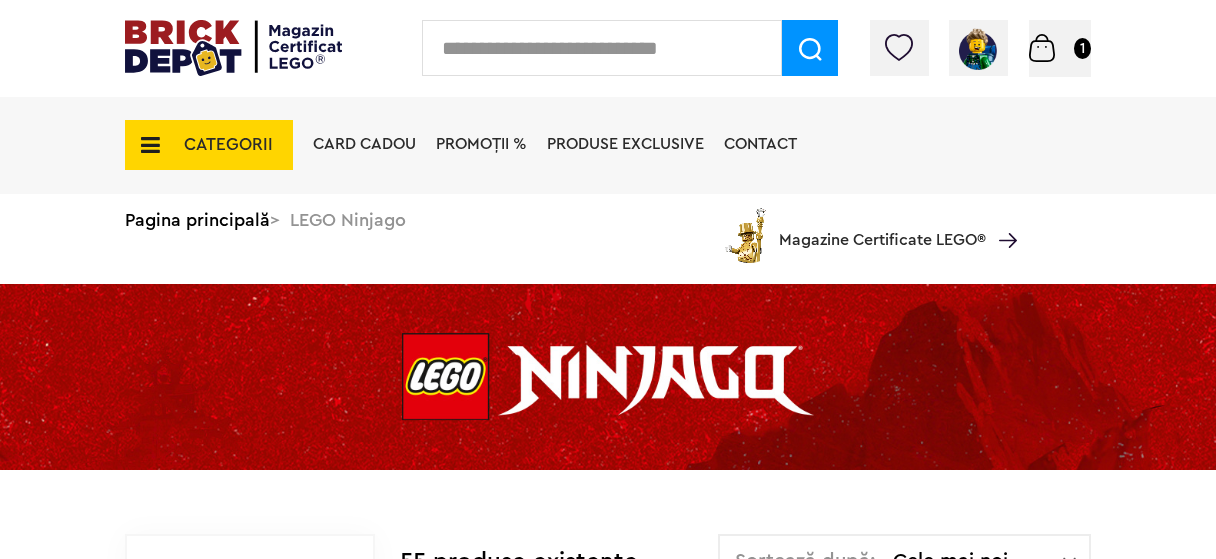scroll, scrollTop: 0, scrollLeft: 0, axis: both 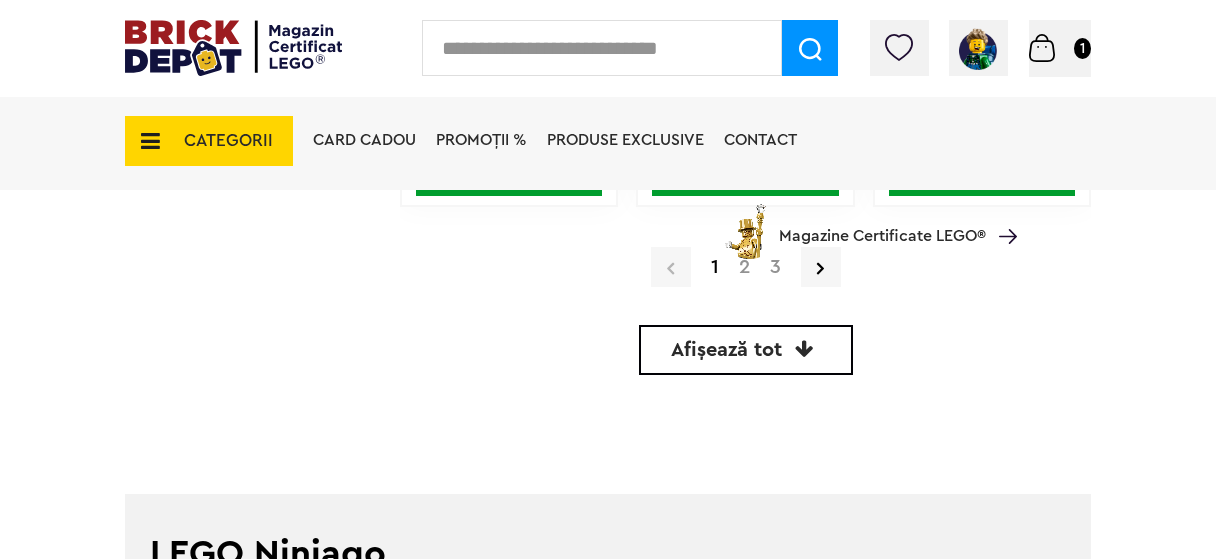 click on "2" at bounding box center (744, 267) 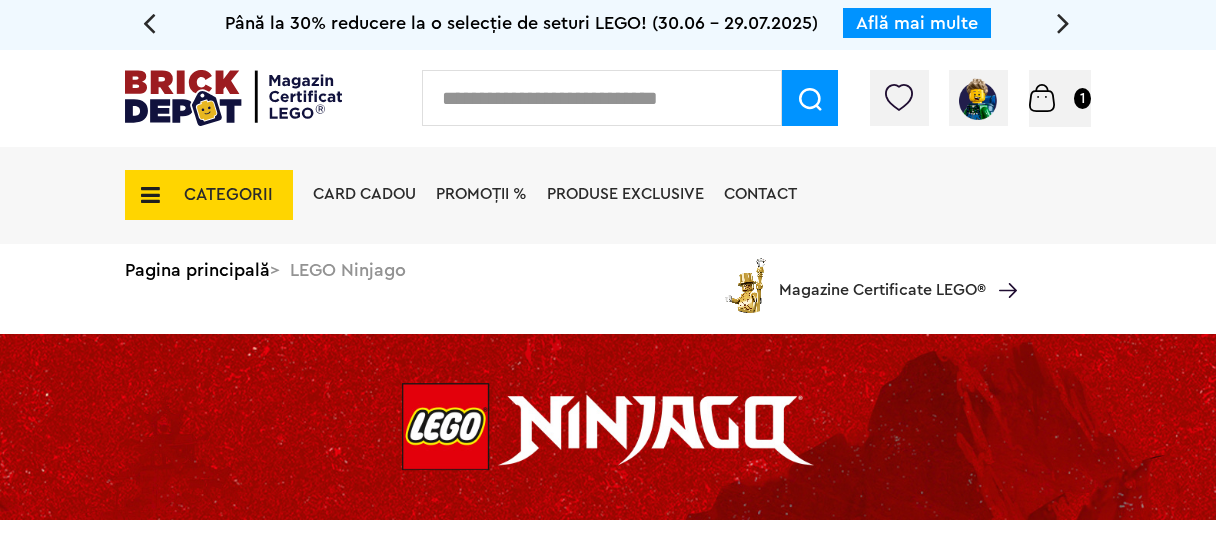 scroll, scrollTop: 0, scrollLeft: 0, axis: both 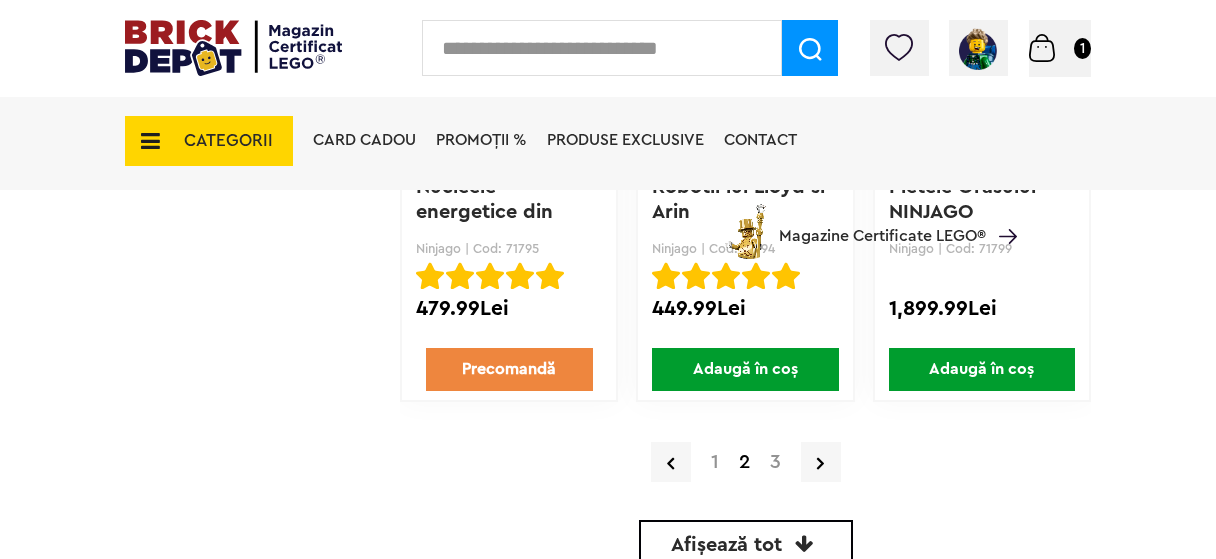 click on "3" at bounding box center (775, 462) 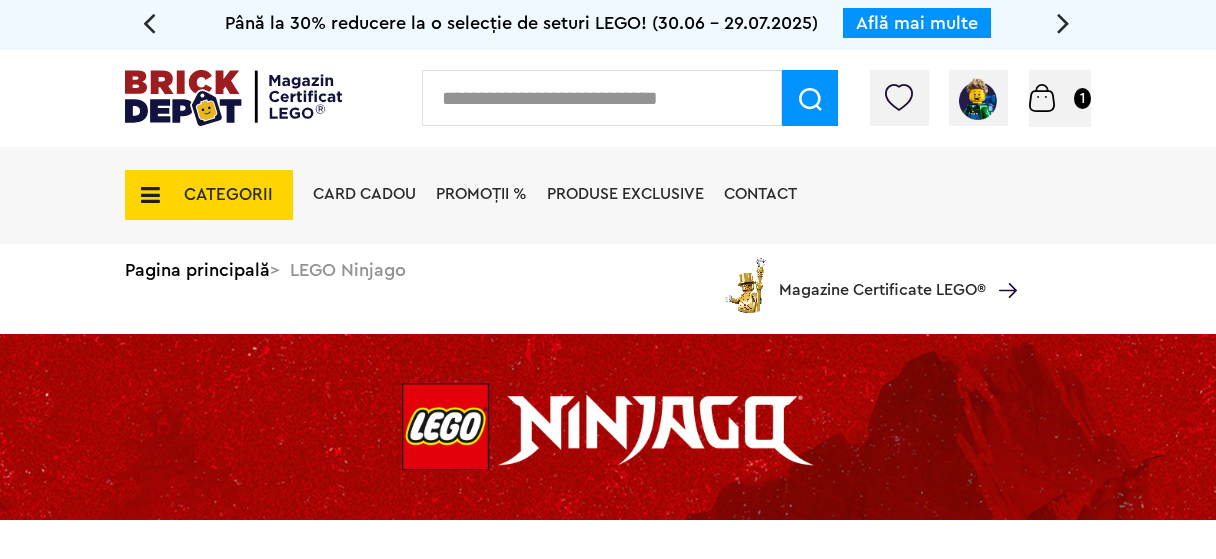 scroll, scrollTop: 0, scrollLeft: 0, axis: both 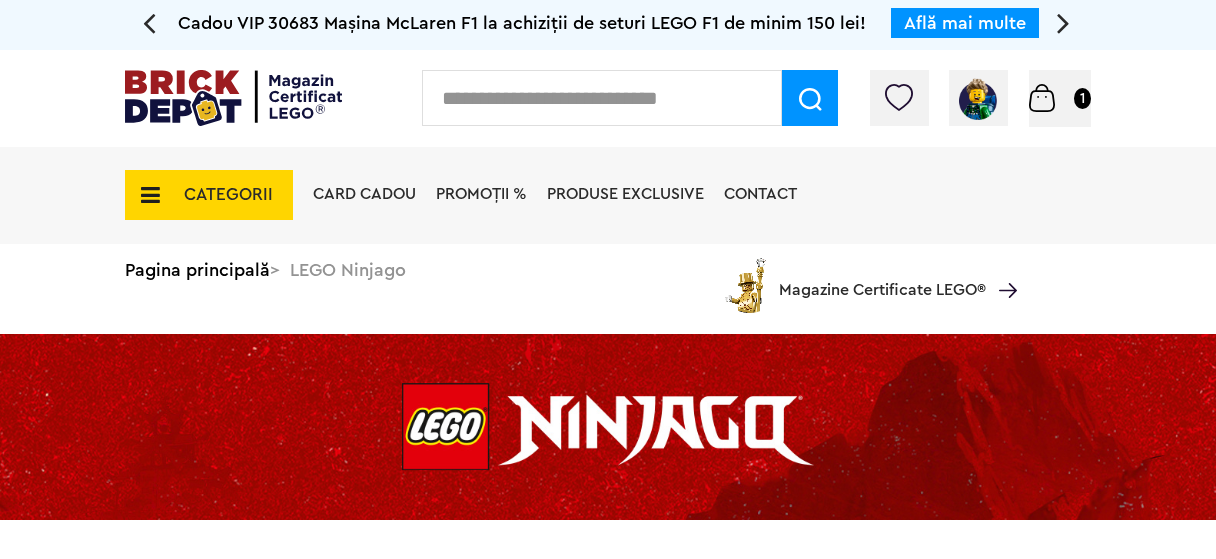 click on "PROMOȚII %" at bounding box center [481, 194] 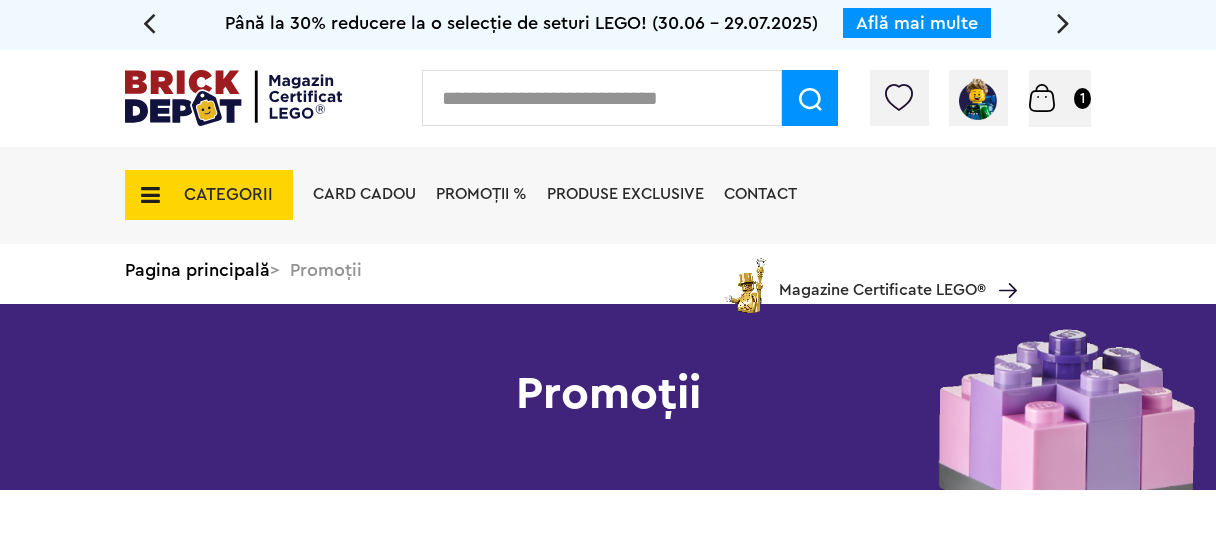 scroll, scrollTop: 0, scrollLeft: 0, axis: both 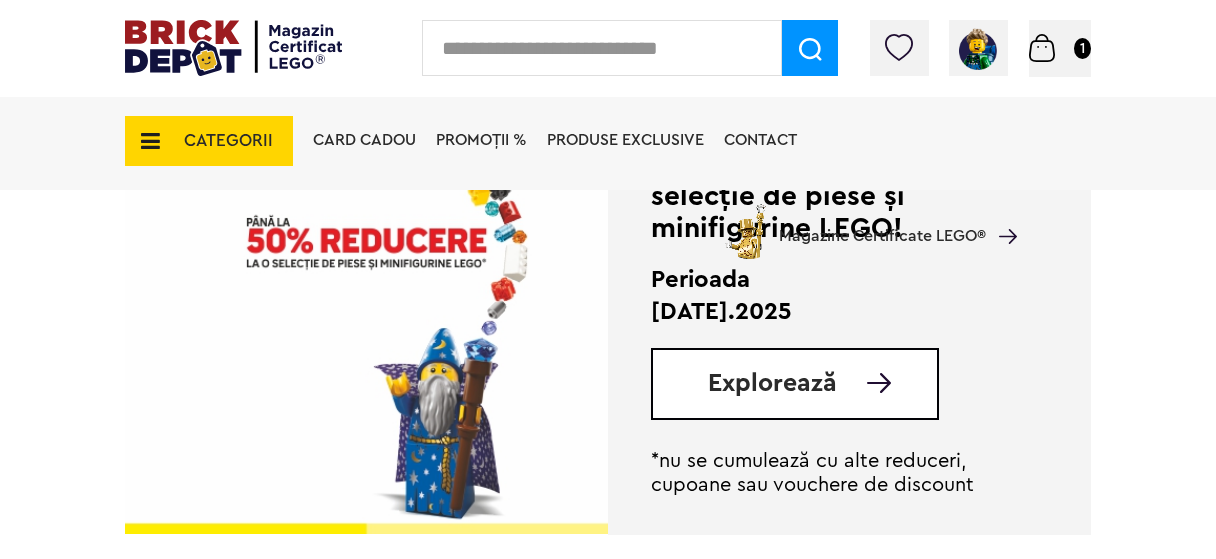 click on "Explorează" at bounding box center (772, 383) 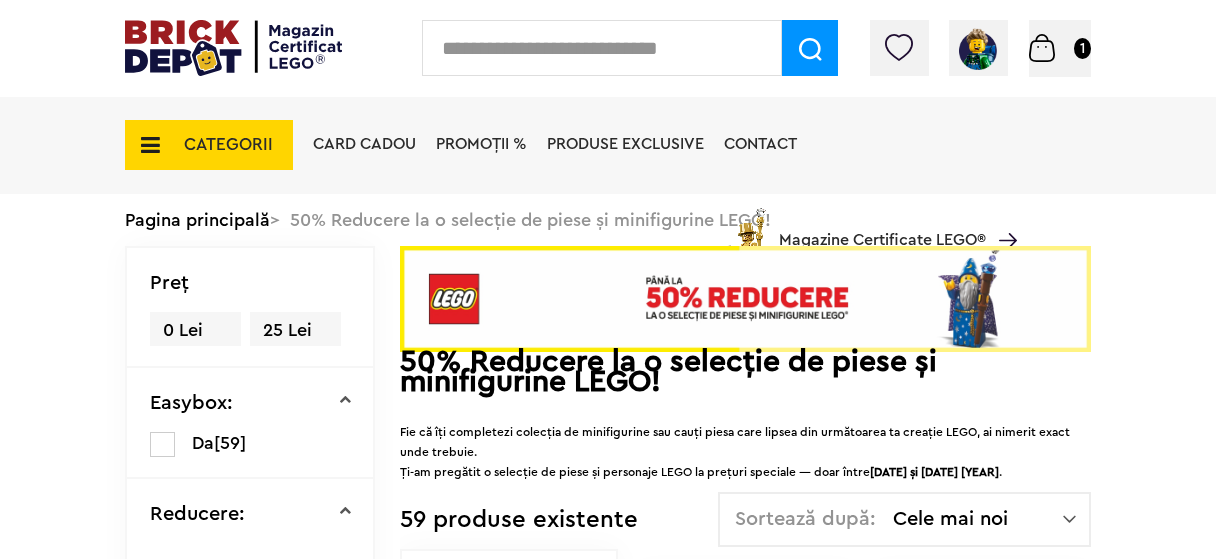 scroll, scrollTop: 0, scrollLeft: 0, axis: both 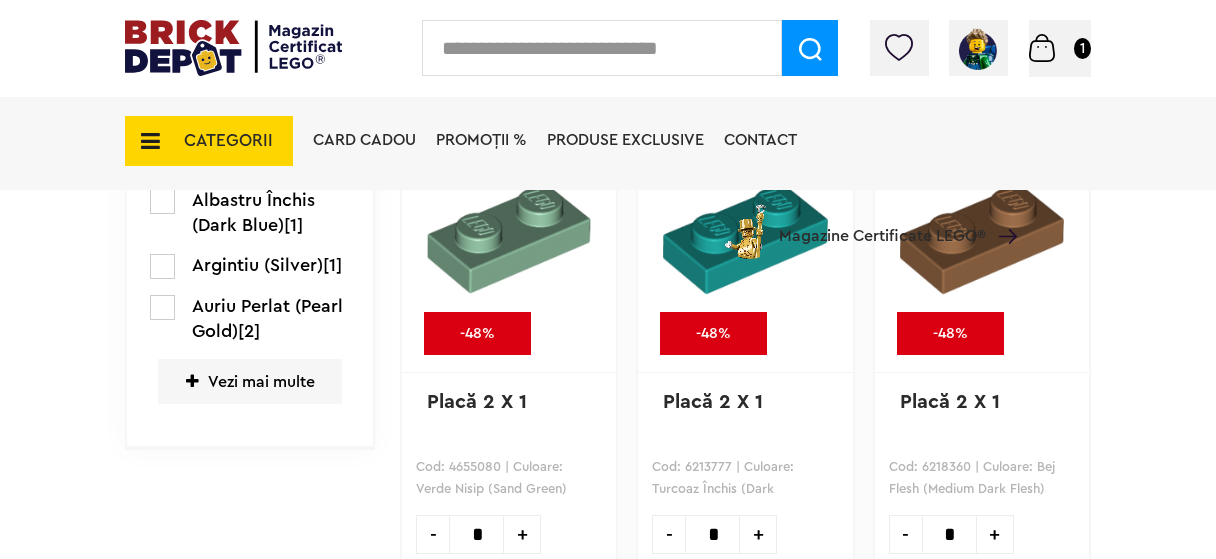 click on "Vezi mai multe" at bounding box center (250, 381) 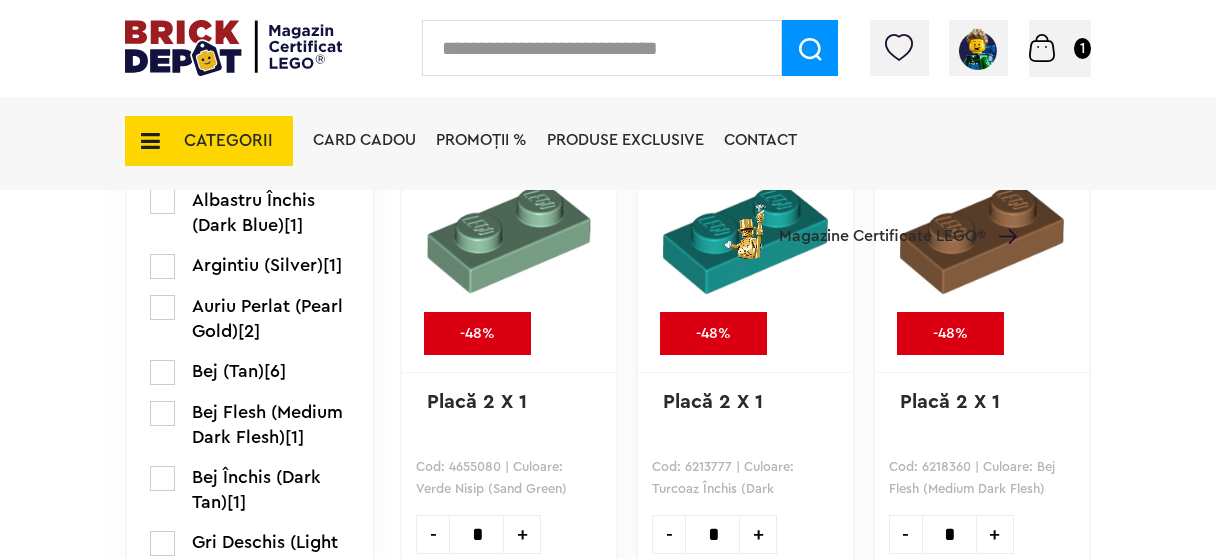click at bounding box center [162, 372] 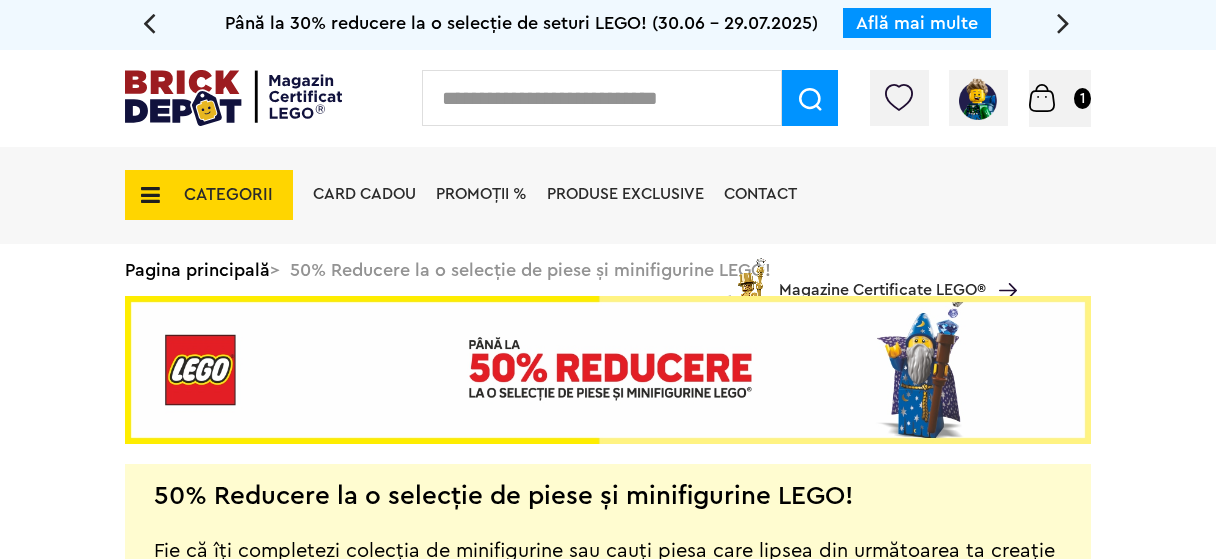 scroll, scrollTop: 0, scrollLeft: 0, axis: both 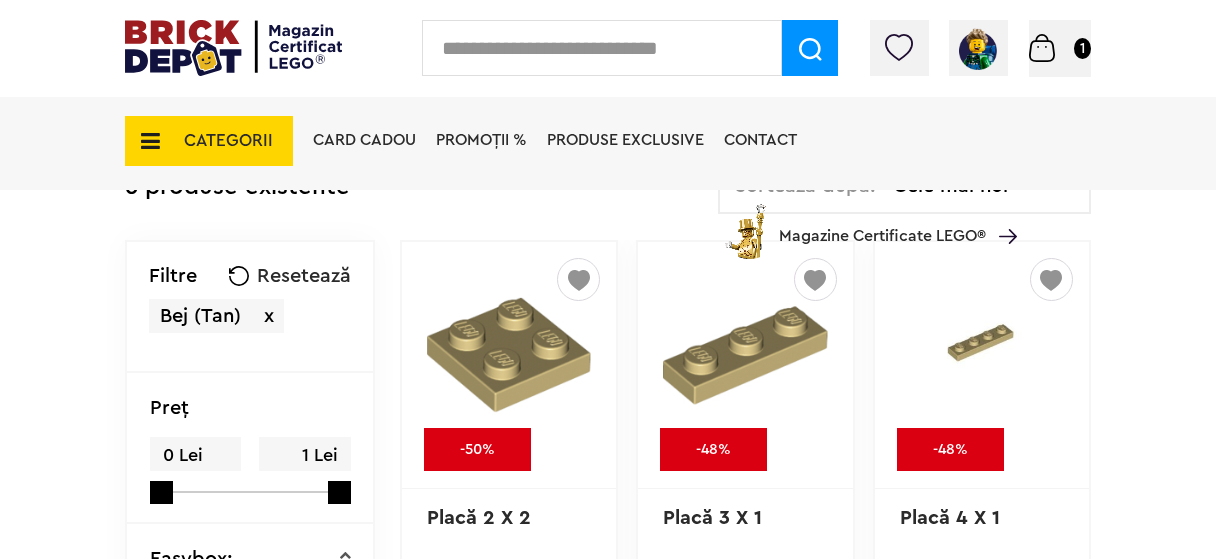 click at bounding box center [602, 48] 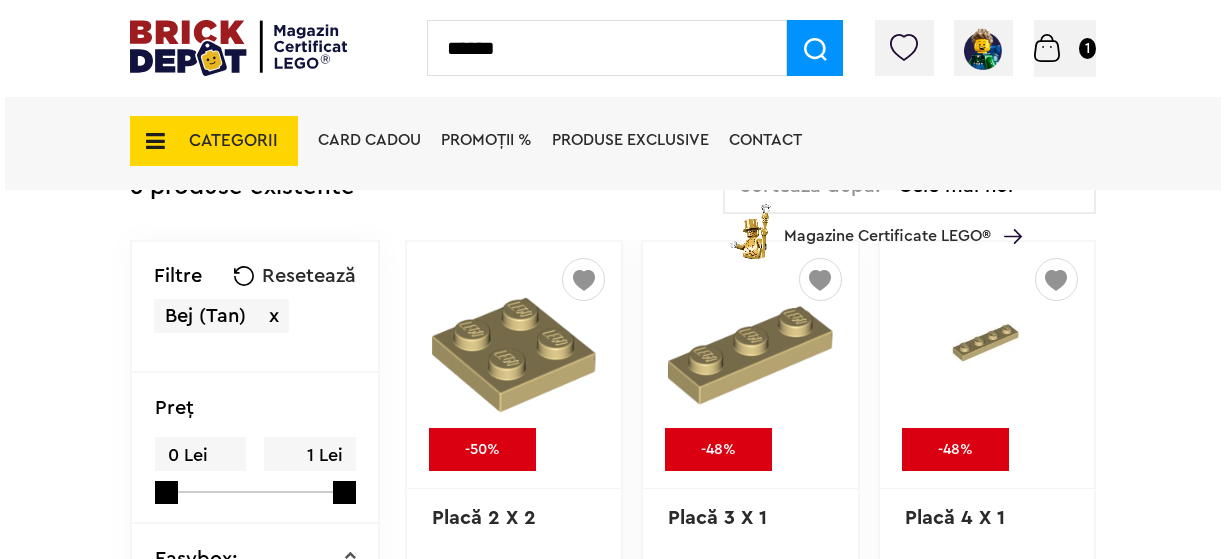 scroll, scrollTop: 596, scrollLeft: 0, axis: vertical 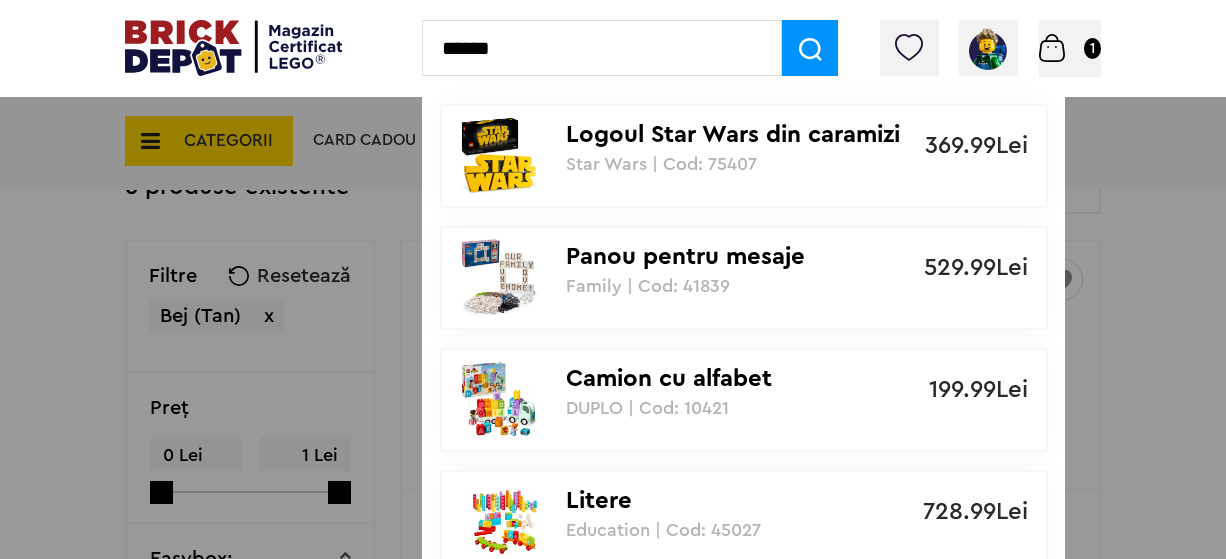 type on "******" 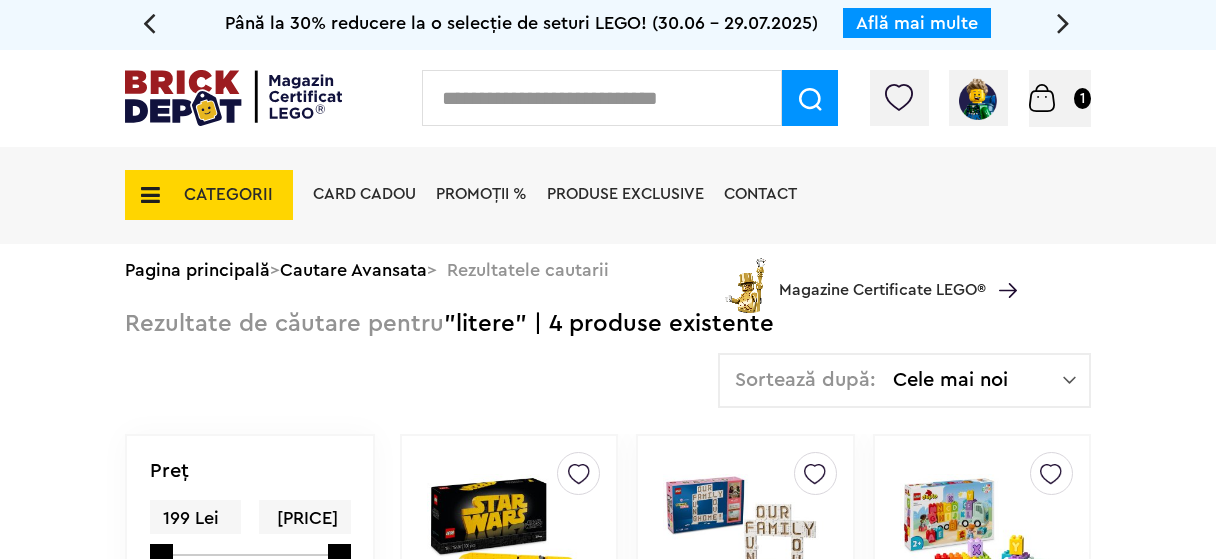 scroll, scrollTop: 0, scrollLeft: 0, axis: both 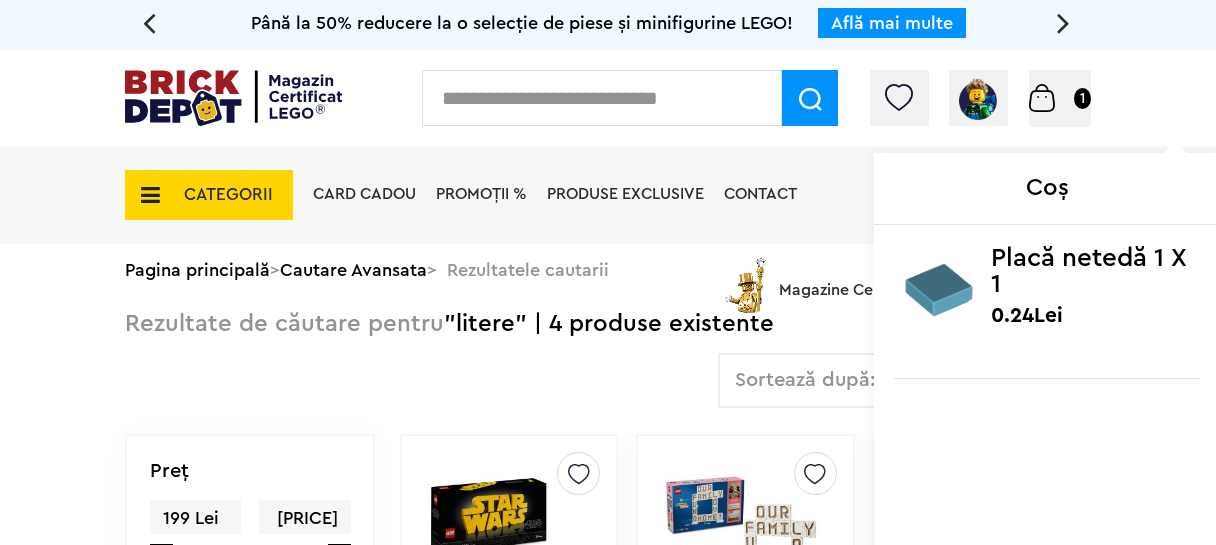 click on "Coș Placă netedă 1 X 1 0.24Lei Suma totală 0.24Lei Către comandă" at bounding box center (980, 103) 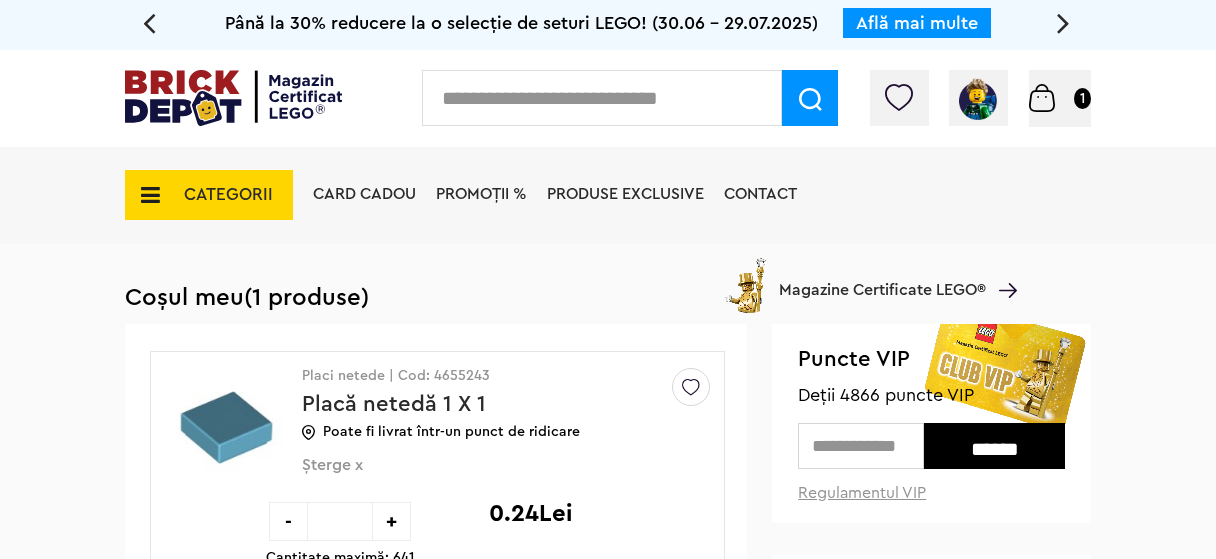 scroll, scrollTop: 0, scrollLeft: 0, axis: both 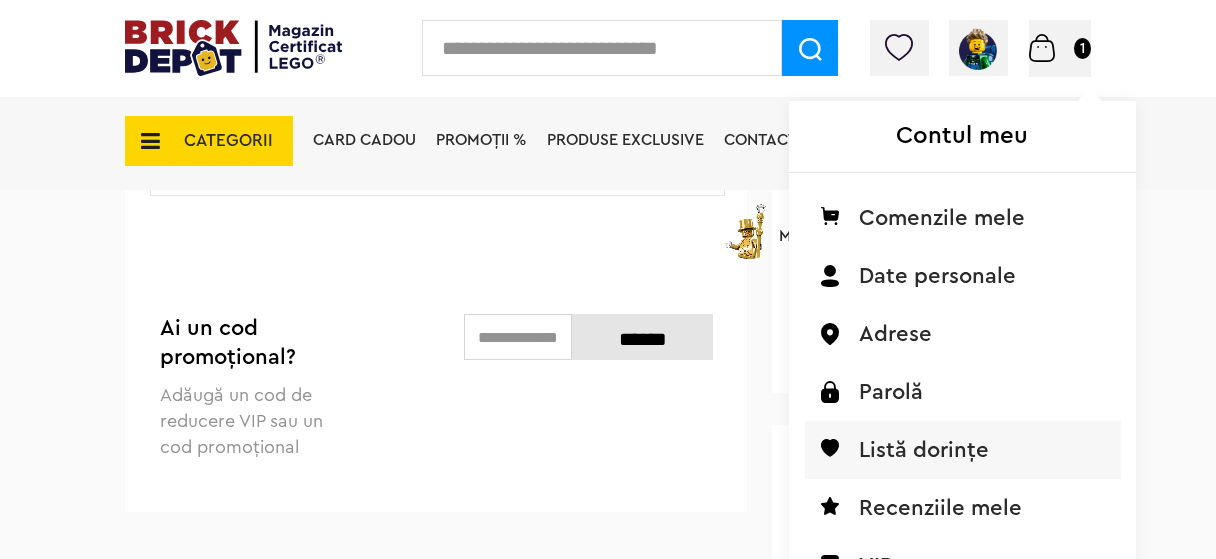 click on "Listă dorințe" at bounding box center (963, 450) 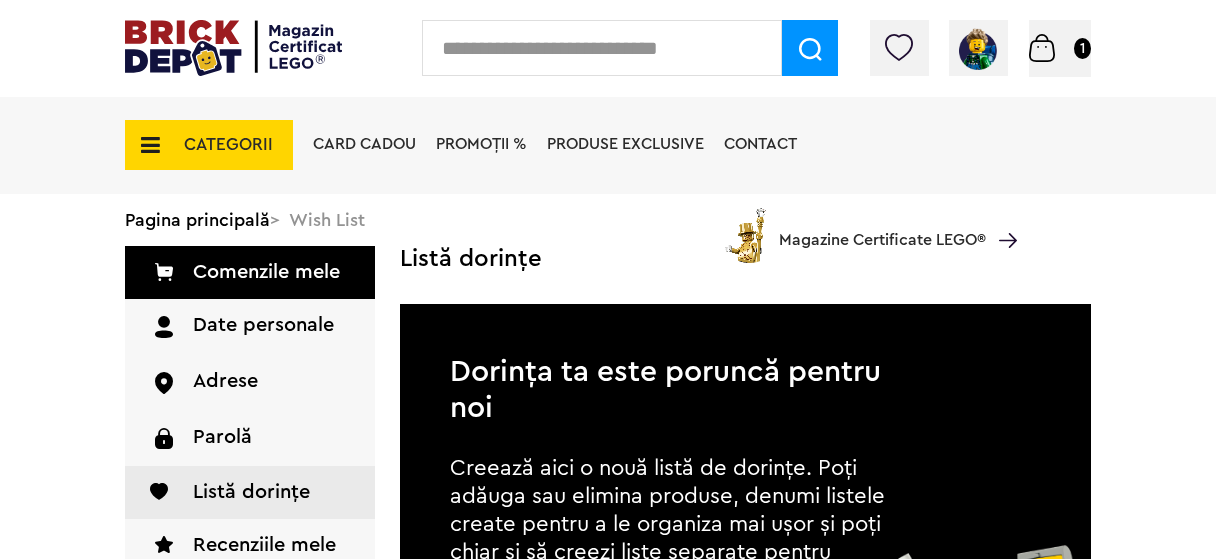 scroll, scrollTop: 0, scrollLeft: 0, axis: both 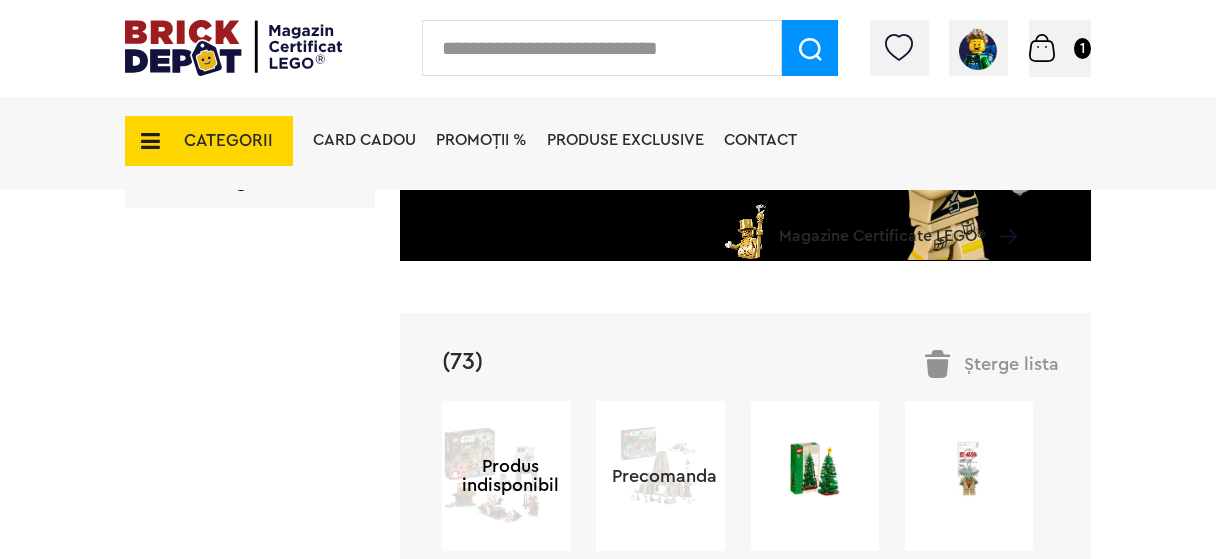 click on "(73)" at bounding box center (462, 362) 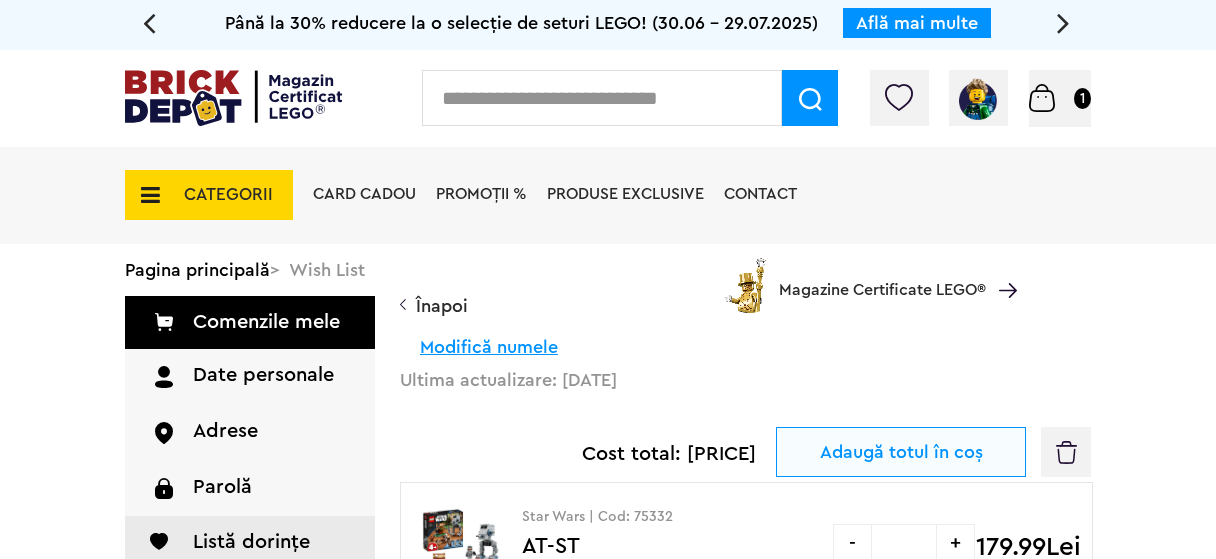 scroll, scrollTop: 0, scrollLeft: 0, axis: both 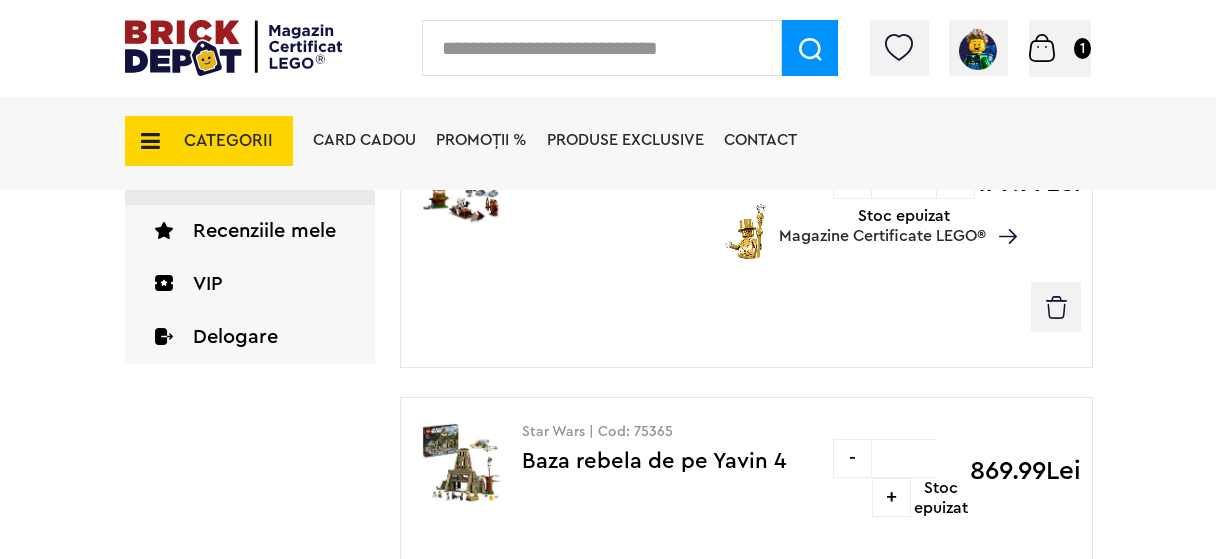 click at bounding box center (1056, 307) 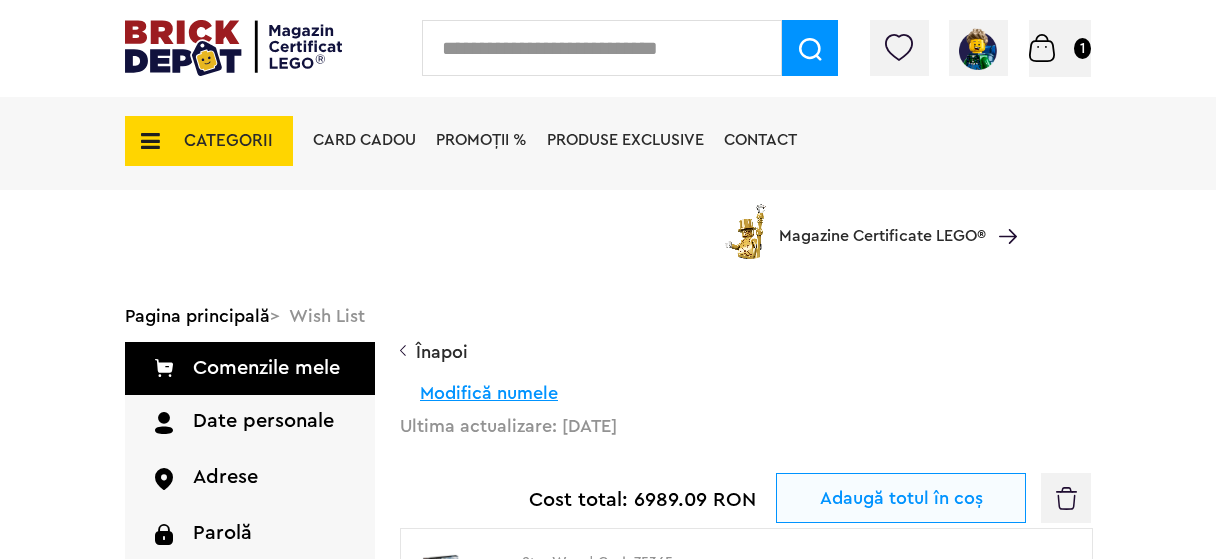 scroll, scrollTop: 410, scrollLeft: 0, axis: vertical 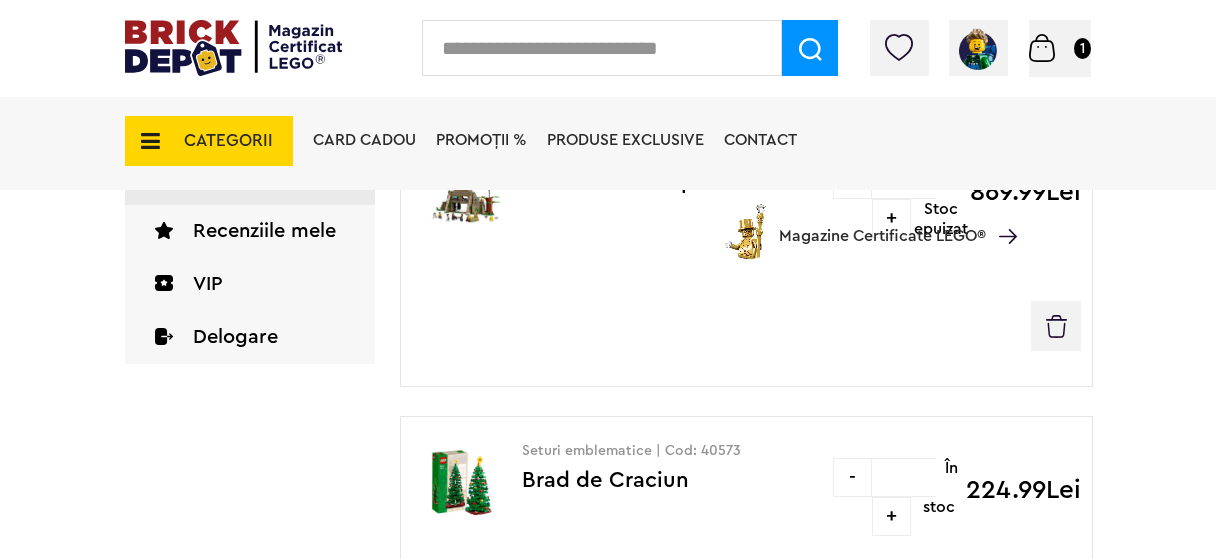 click at bounding box center (1056, 326) 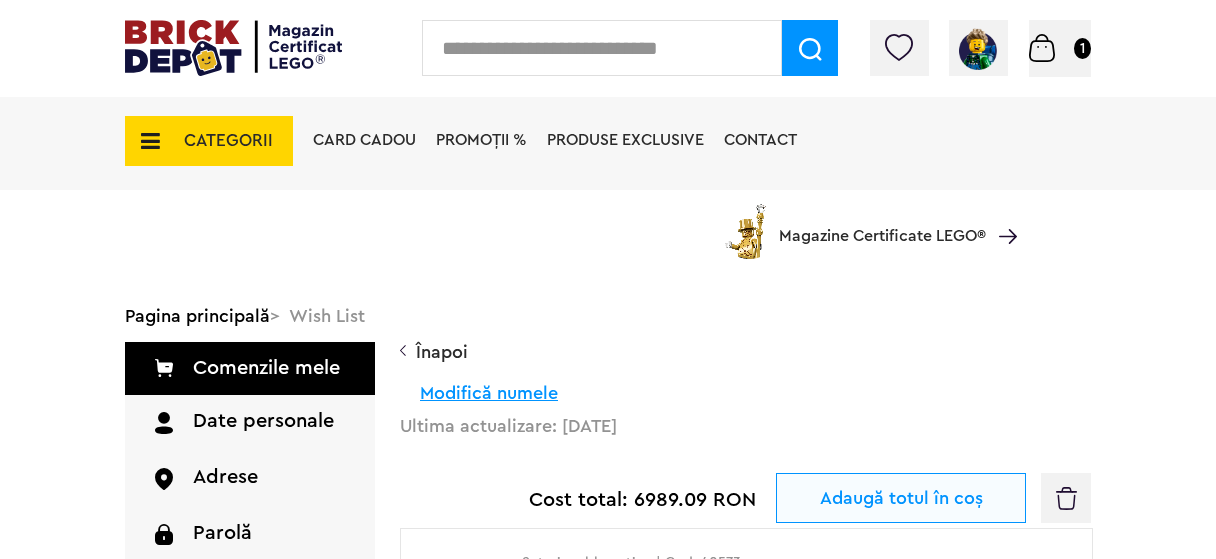 scroll, scrollTop: 410, scrollLeft: 0, axis: vertical 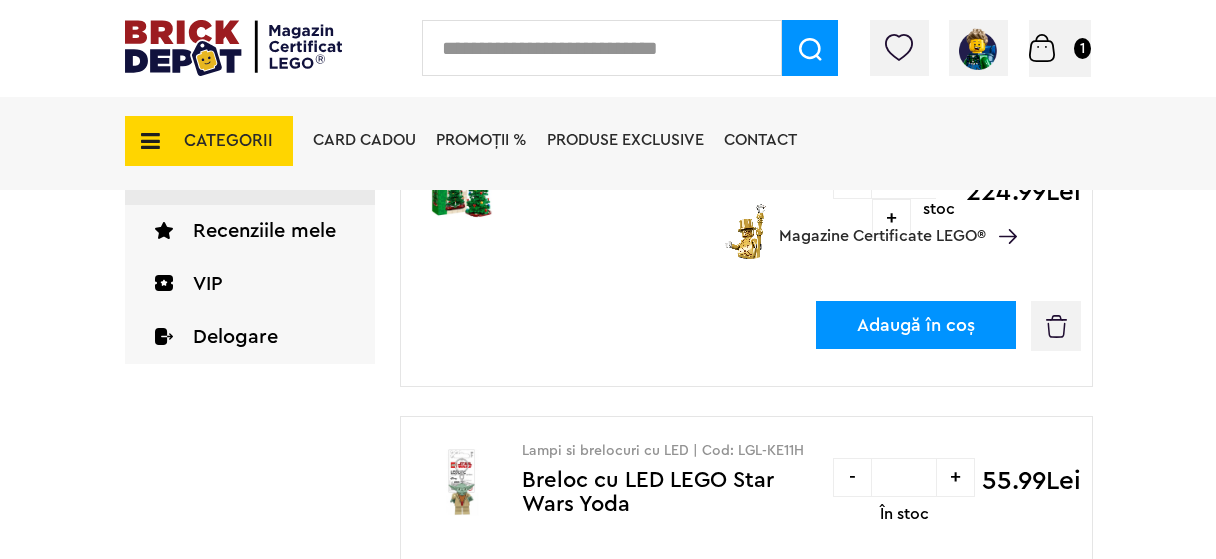 click at bounding box center (1056, 326) 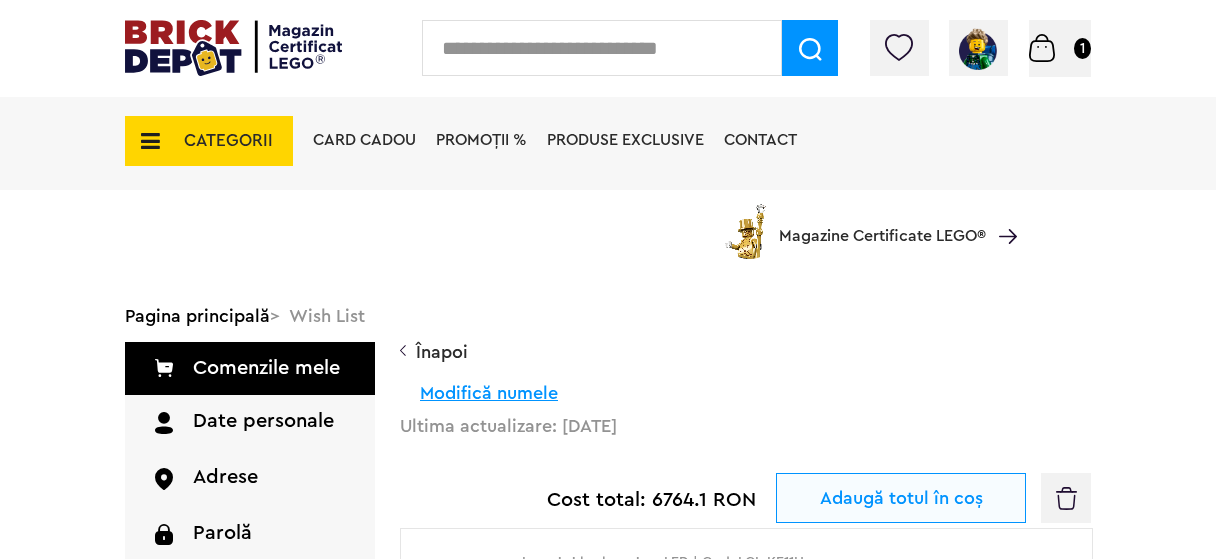 scroll, scrollTop: 410, scrollLeft: 0, axis: vertical 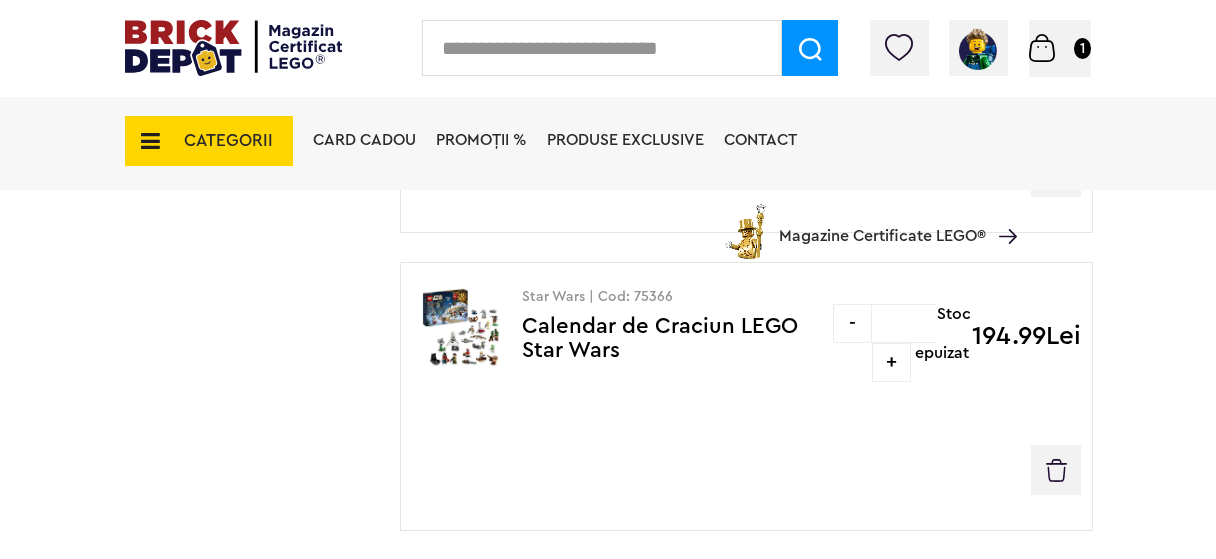 click at bounding box center (1056, 470) 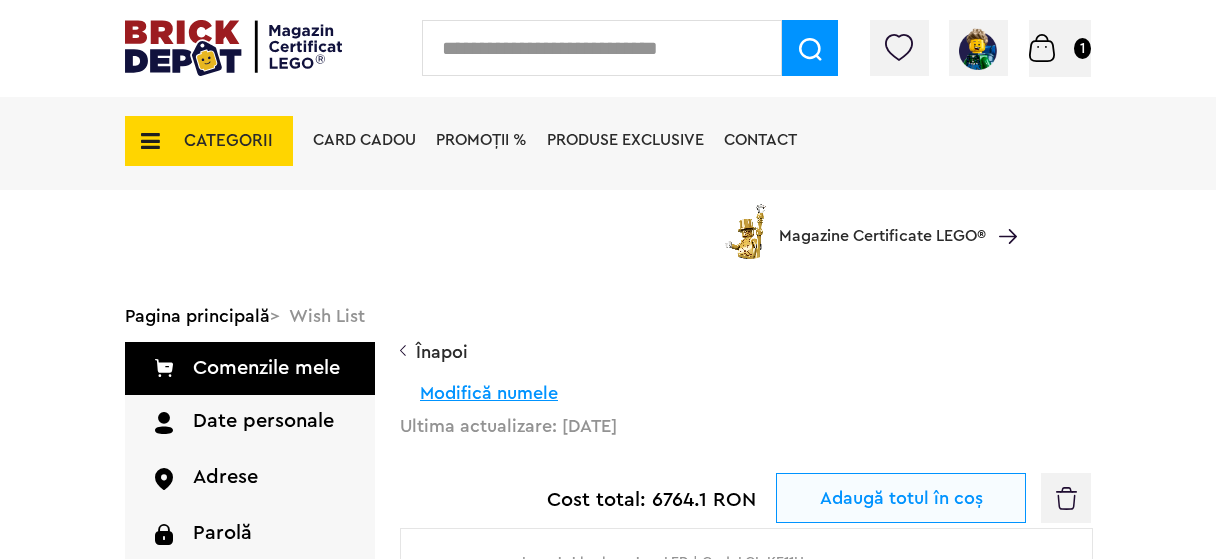 scroll, scrollTop: 843, scrollLeft: 0, axis: vertical 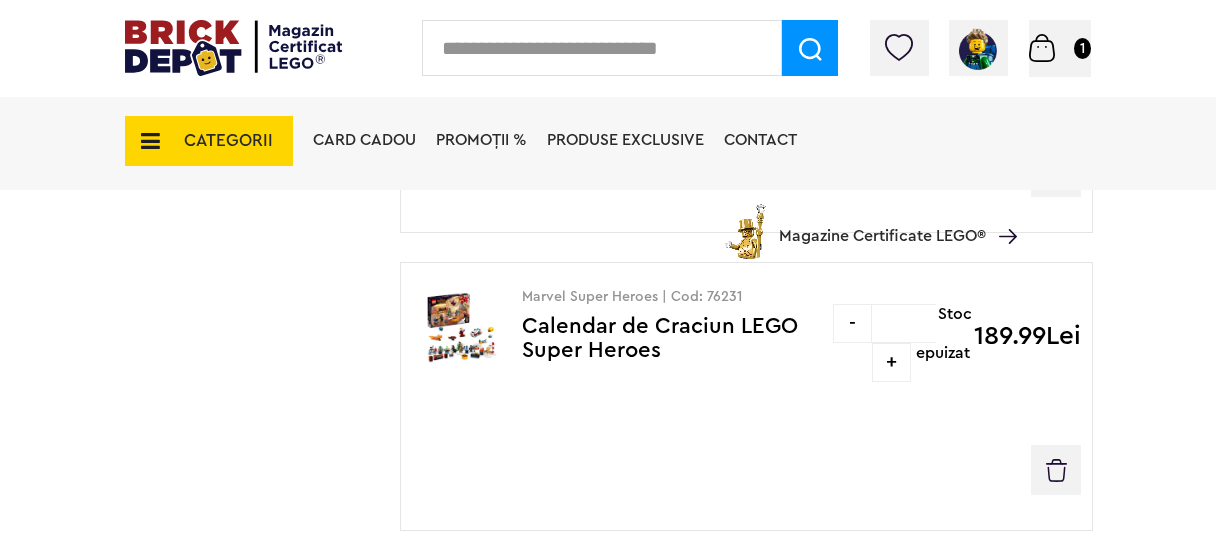 click at bounding box center (1056, 470) 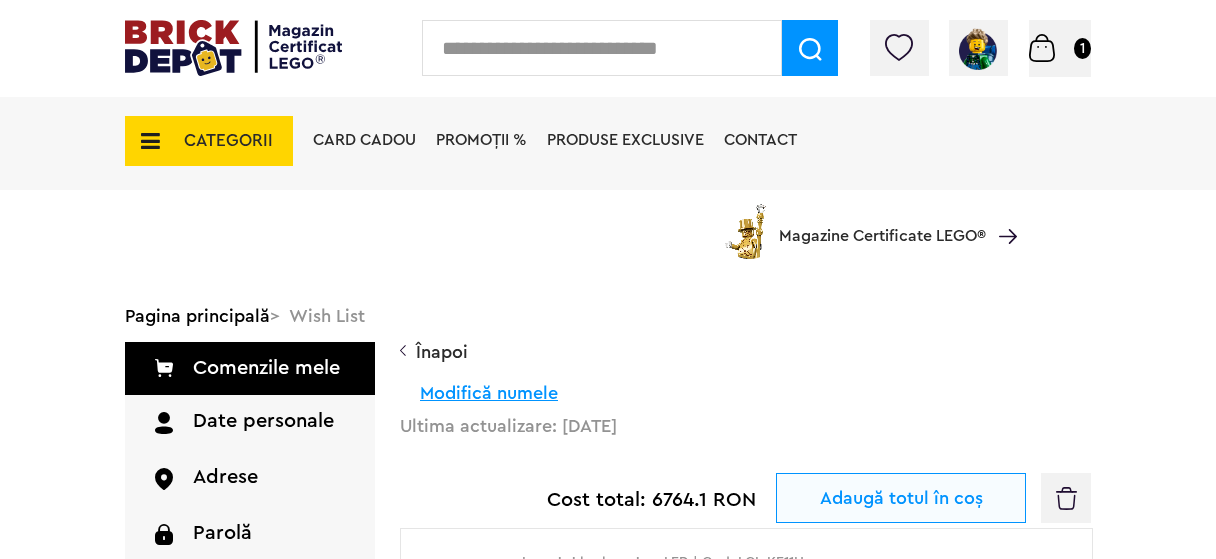 scroll, scrollTop: 843, scrollLeft: 0, axis: vertical 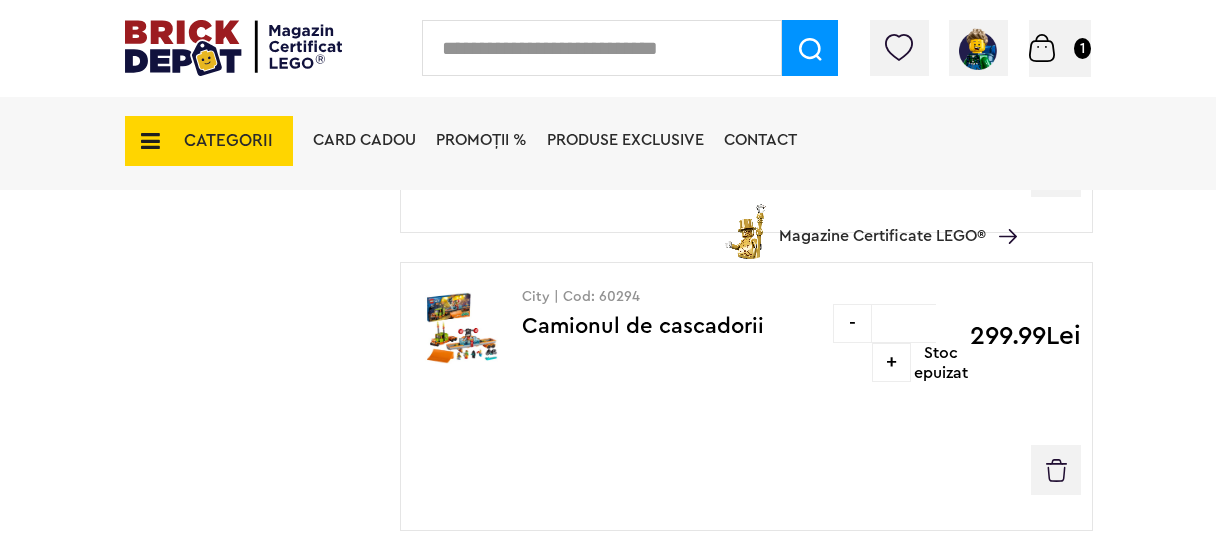 click at bounding box center [1056, 470] 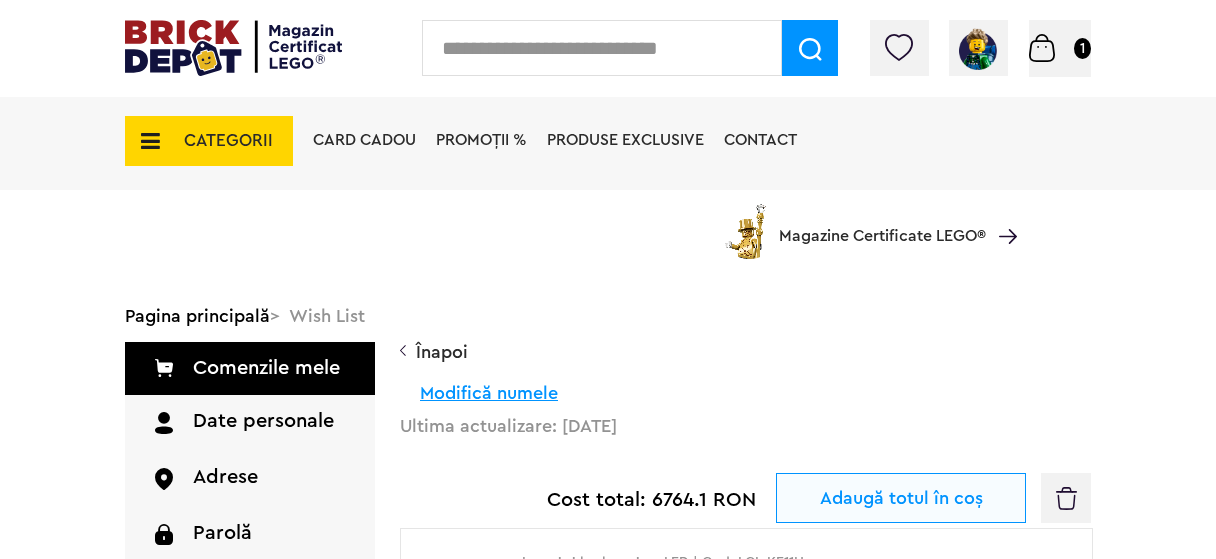 scroll, scrollTop: 843, scrollLeft: 0, axis: vertical 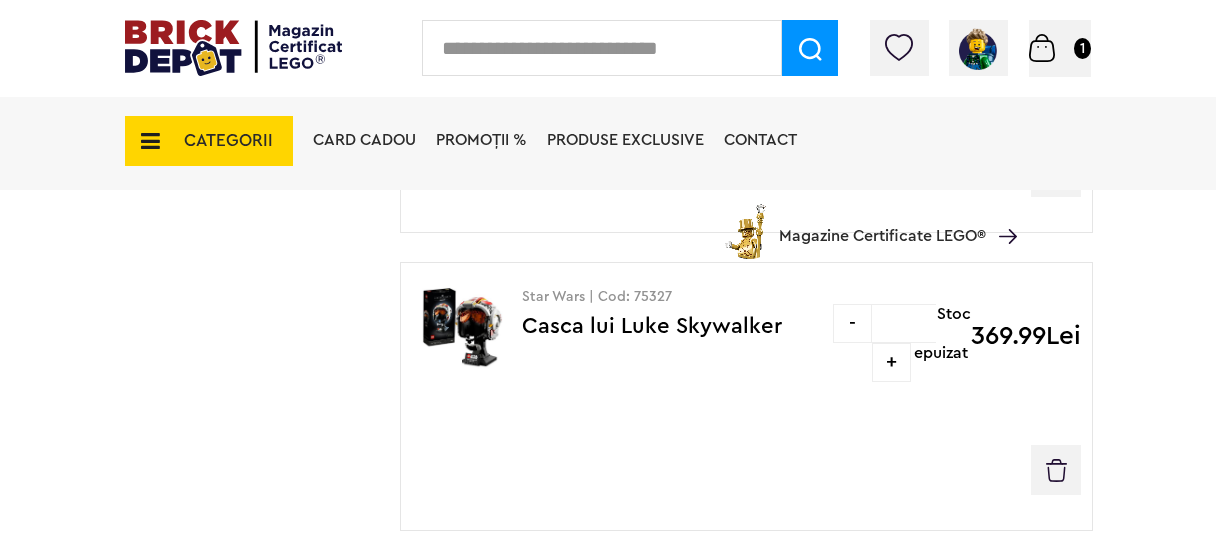click at bounding box center (1056, 470) 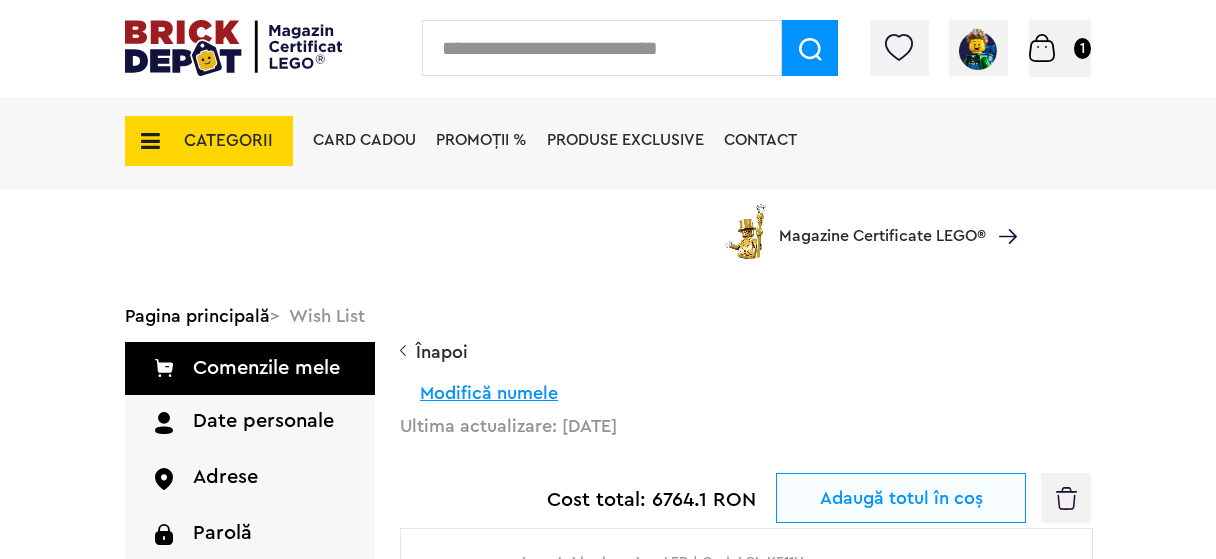 scroll, scrollTop: 843, scrollLeft: 0, axis: vertical 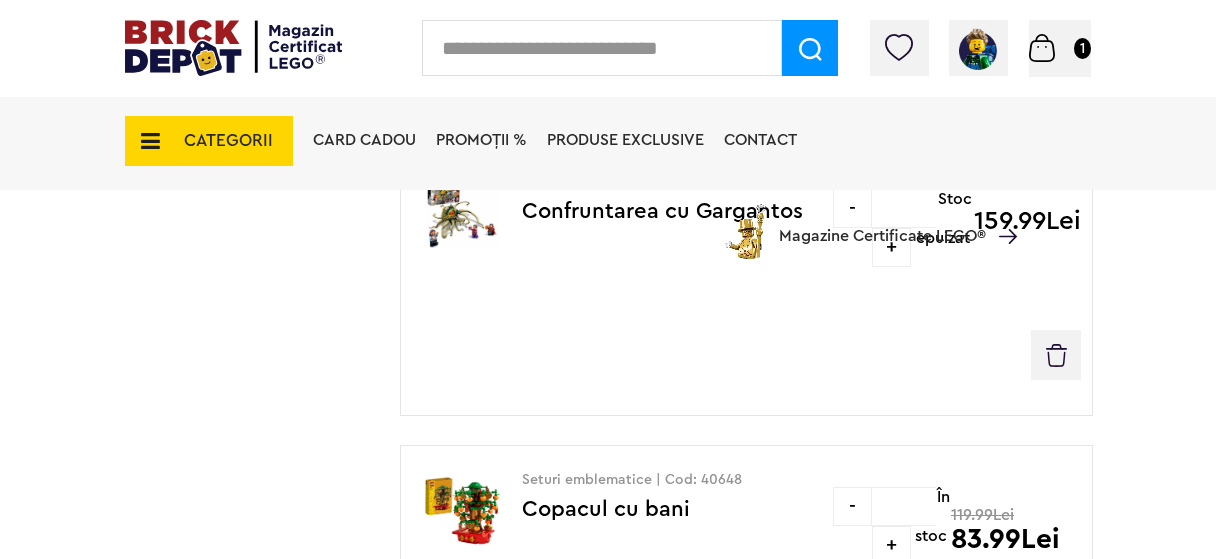 click at bounding box center (1056, 355) 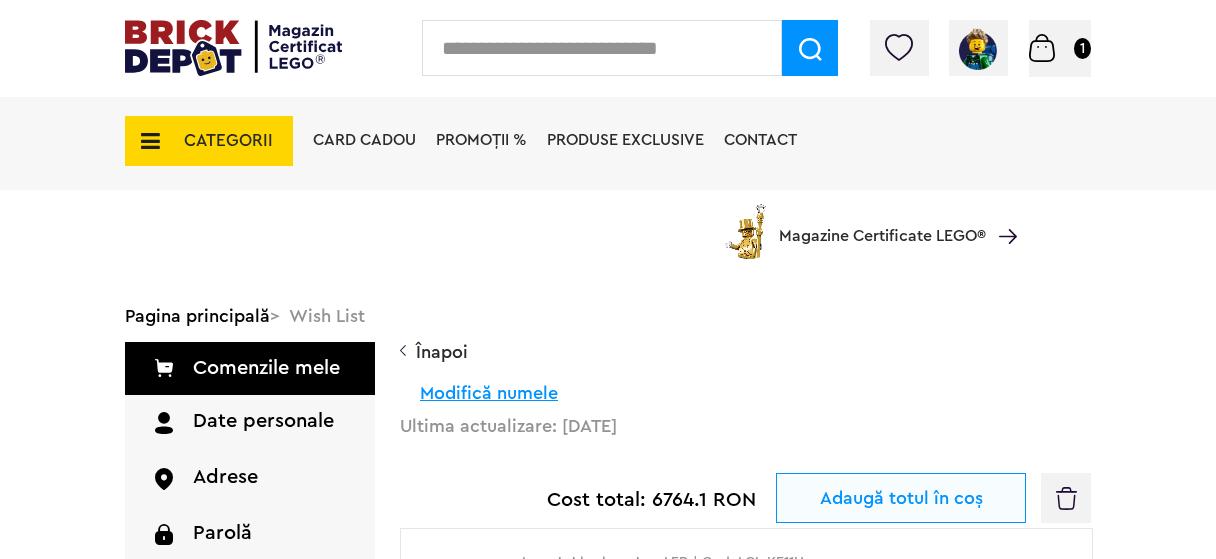 scroll, scrollTop: 1276, scrollLeft: 0, axis: vertical 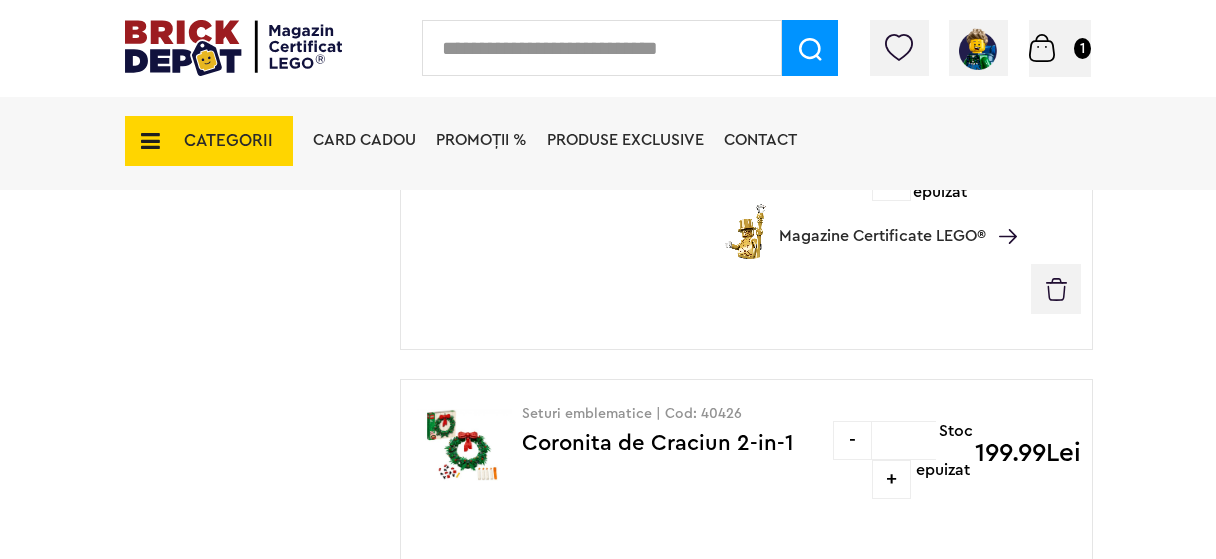 click at bounding box center [1056, 289] 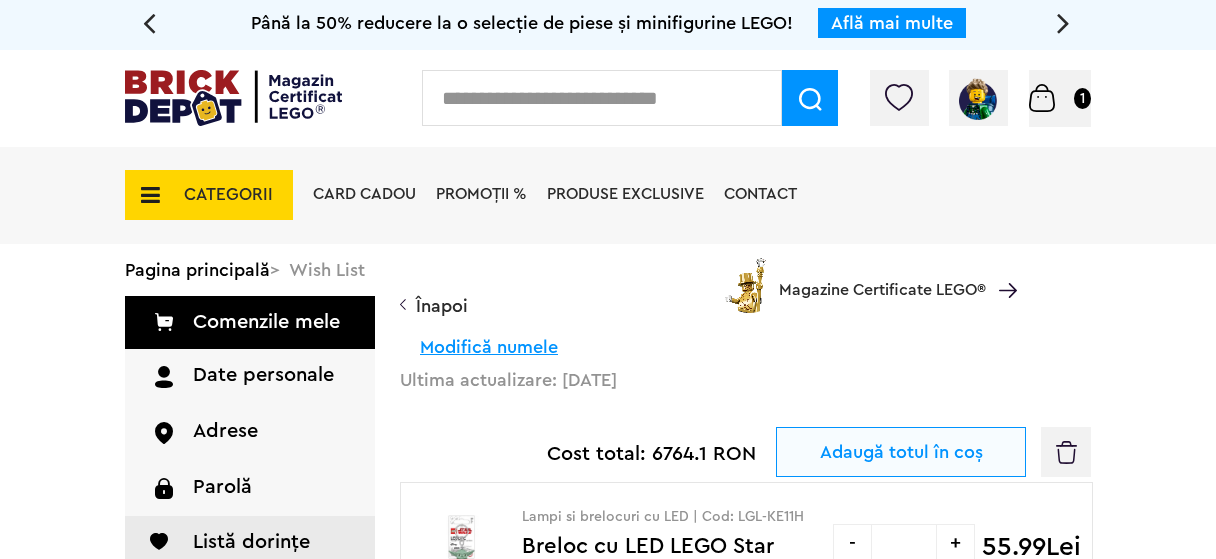 scroll, scrollTop: 1594, scrollLeft: 0, axis: vertical 